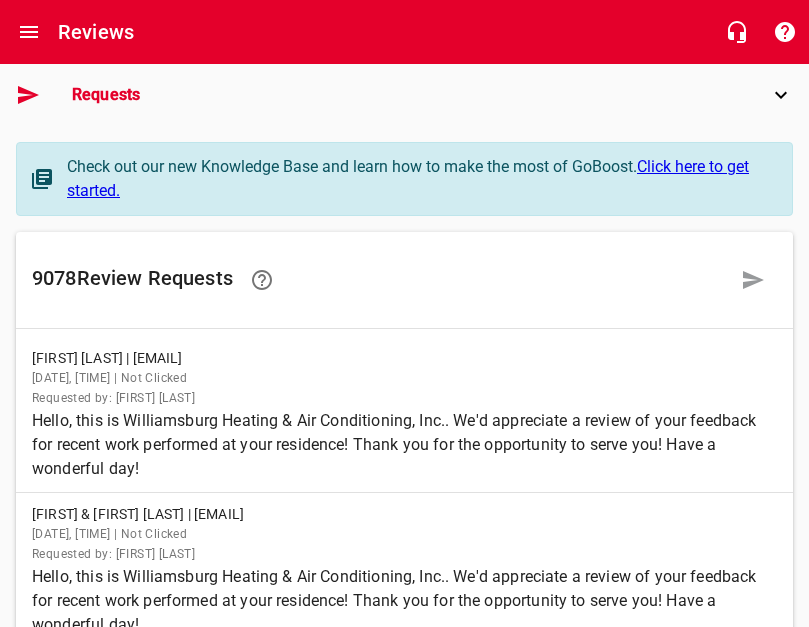 scroll, scrollTop: 0, scrollLeft: 0, axis: both 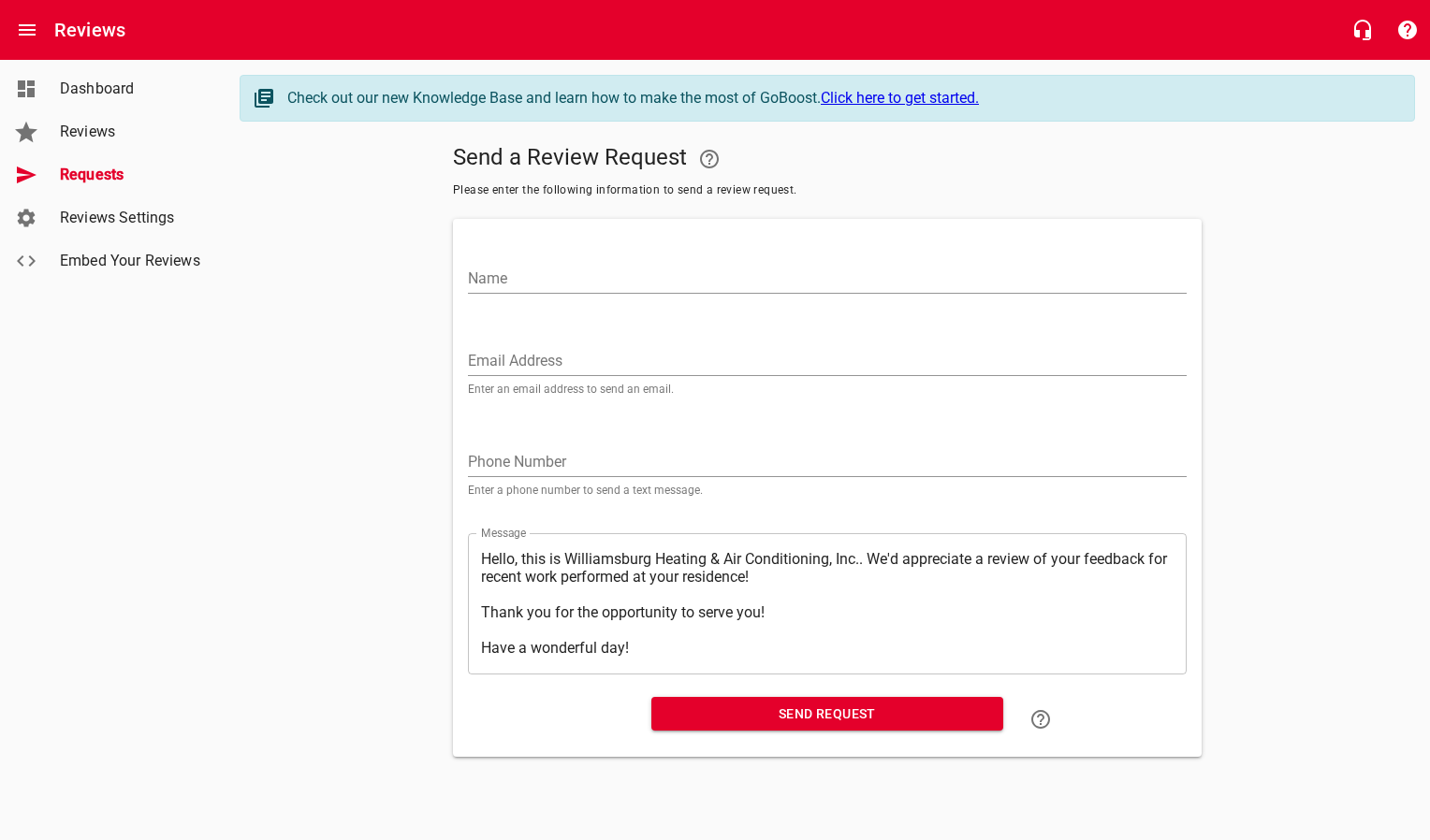 click on "Email Address" at bounding box center (827, 361) 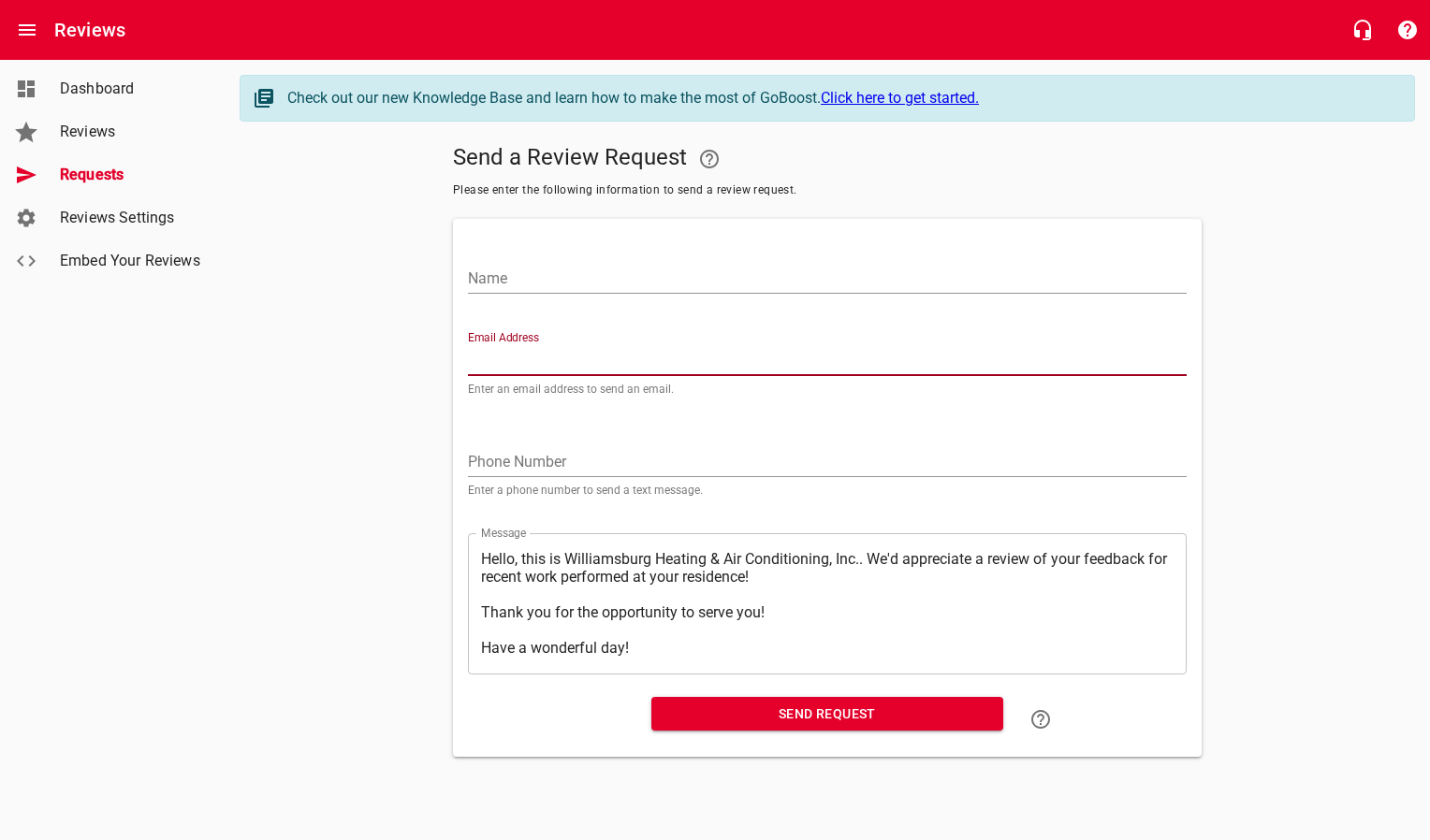 paste on "[EMAIL]" 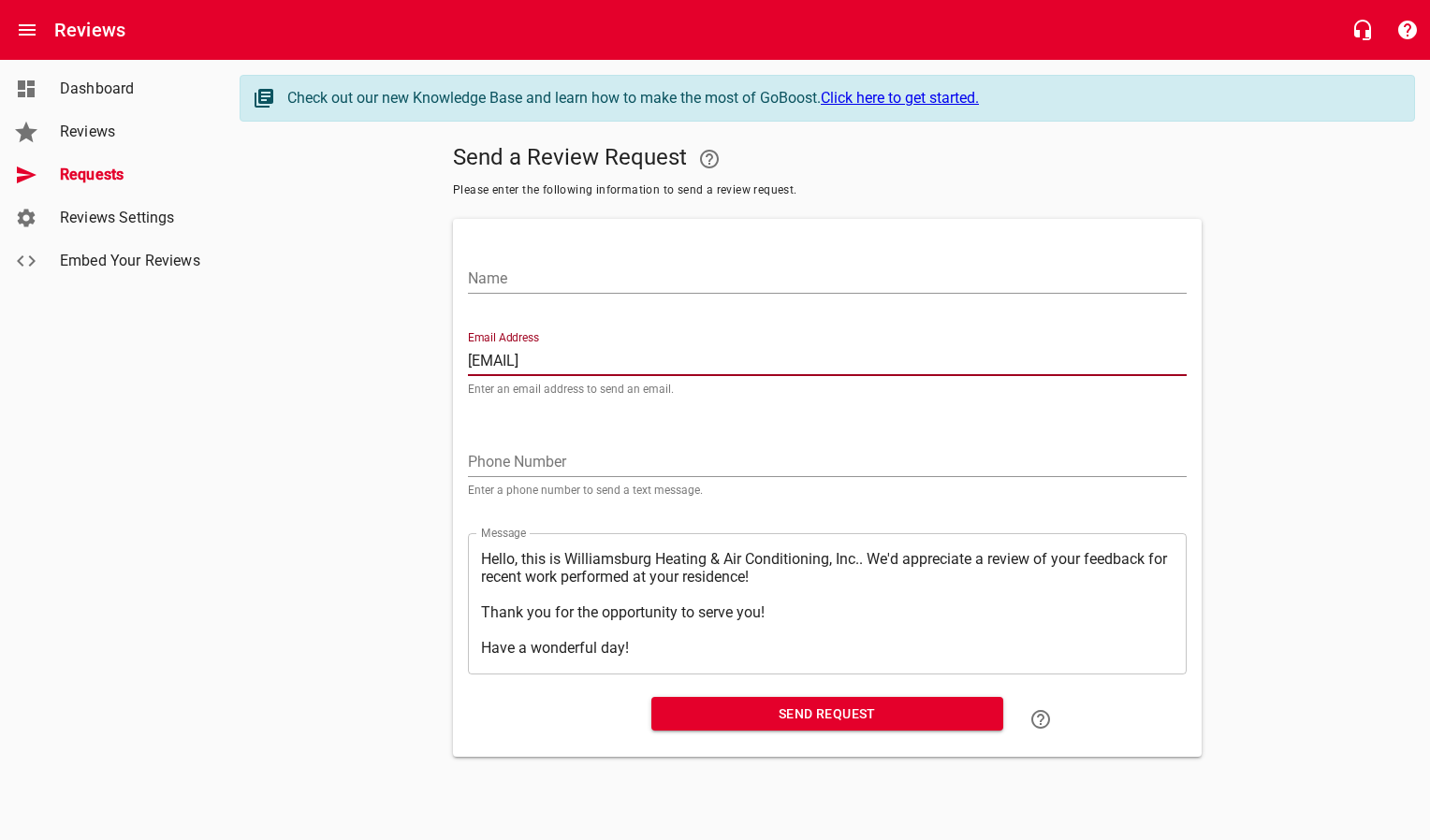 click on "Name" at bounding box center (827, 279) 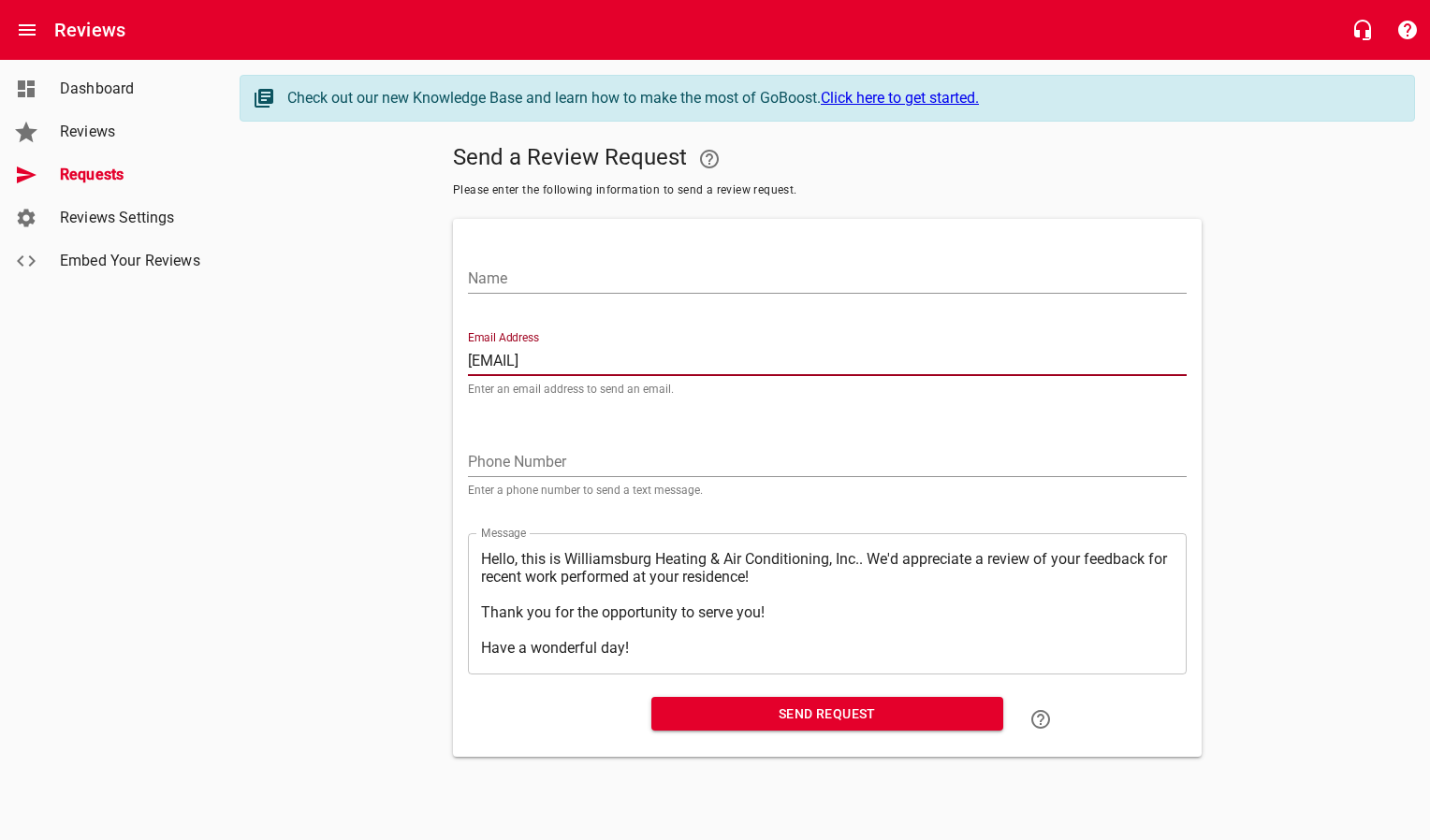 drag, startPoint x: 732, startPoint y: 365, endPoint x: 365, endPoint y: 364, distance: 367.00136 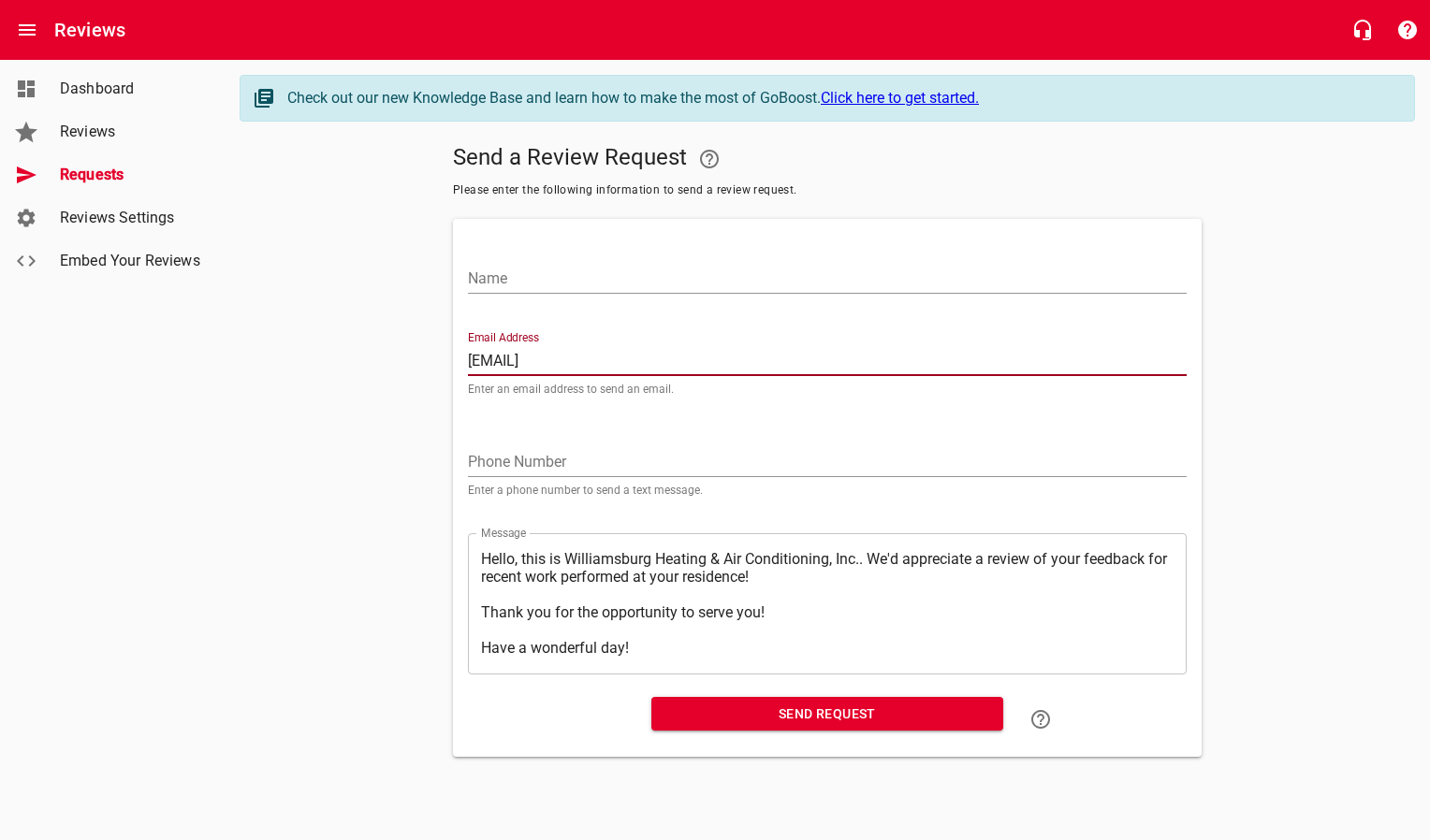 type on "[EMAIL]" 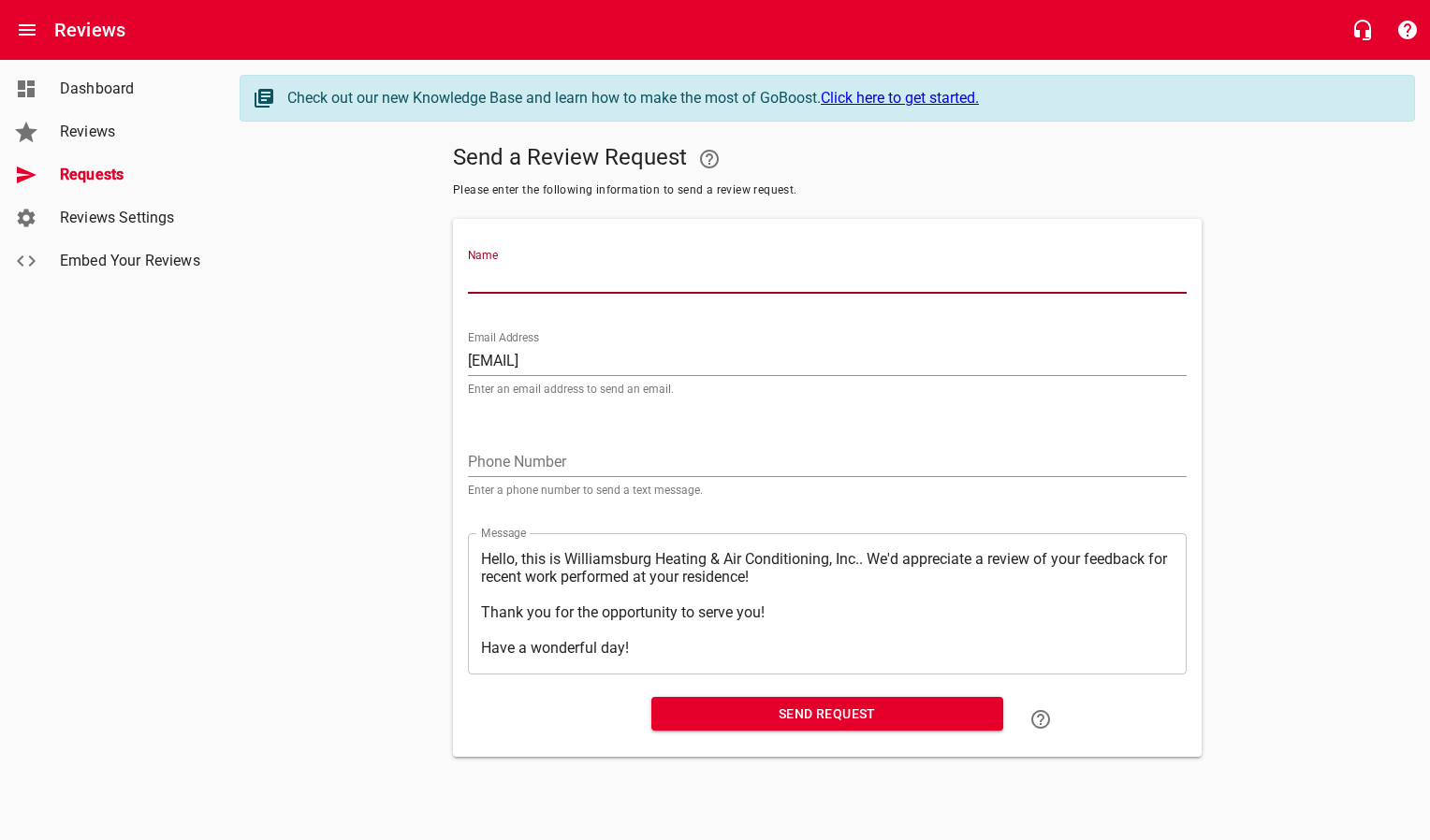 click on "Name" at bounding box center [827, 279] 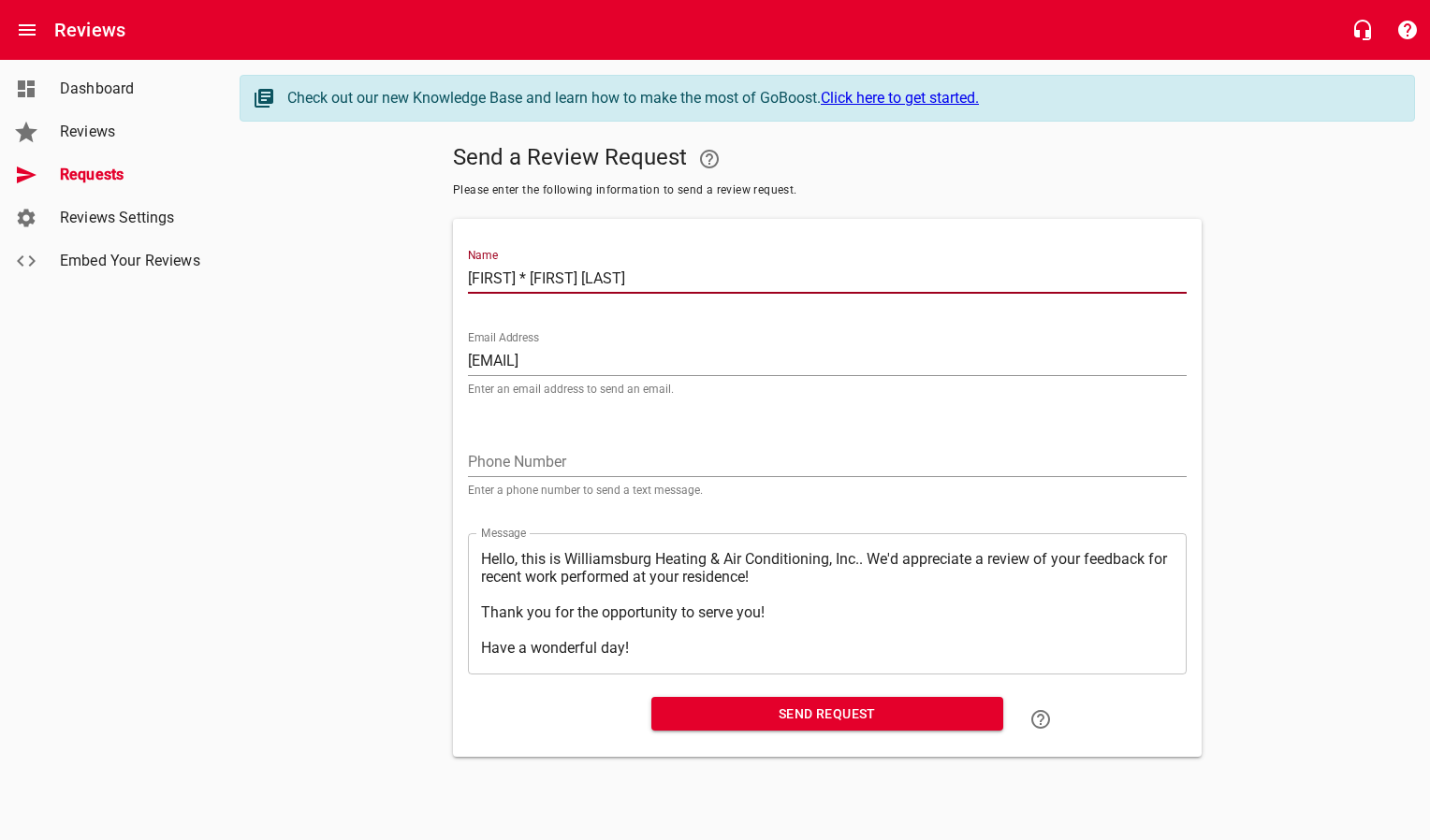 click on "[FIRST] * [FIRST] [LAST]" at bounding box center [827, 279] 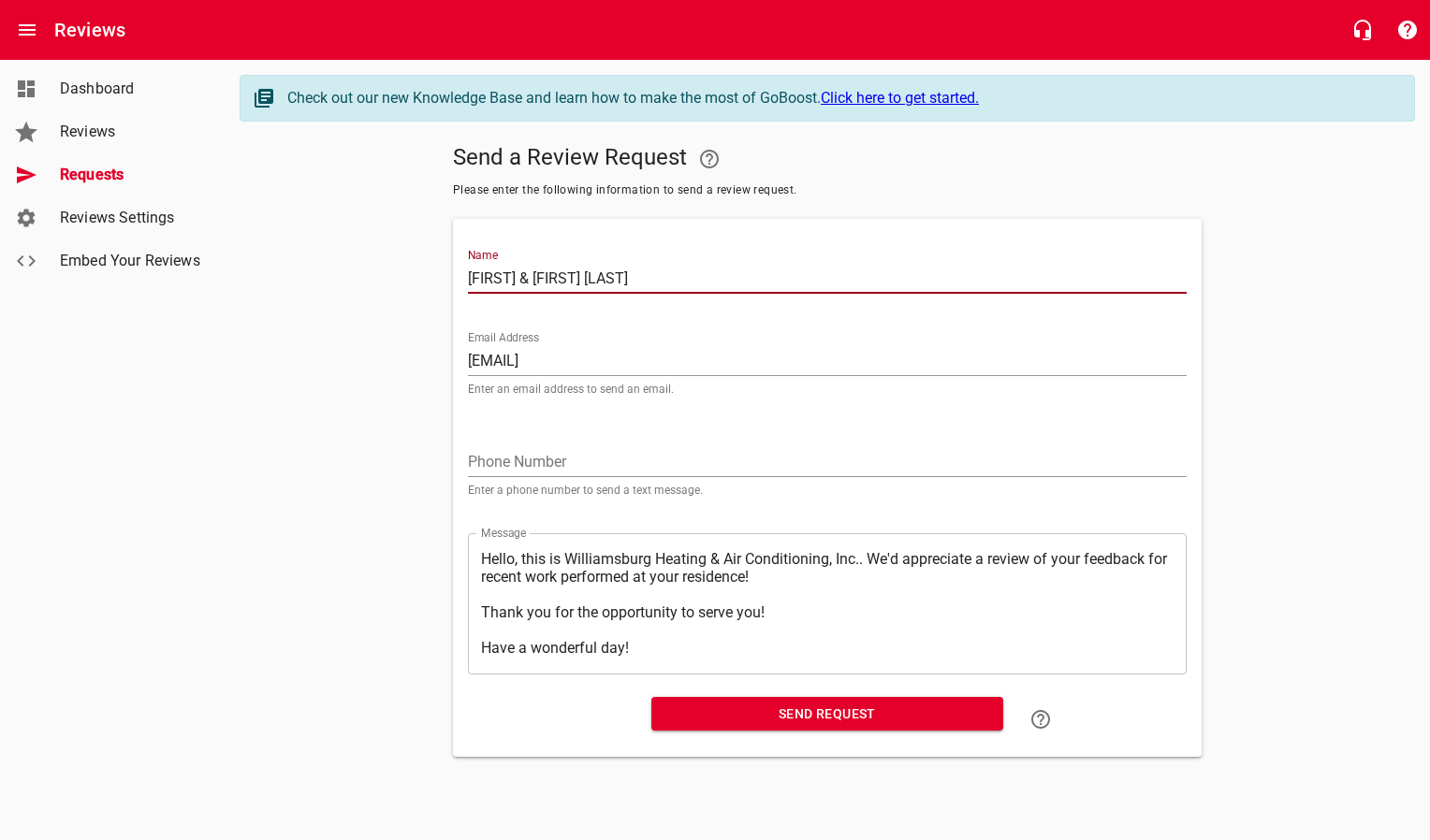 type on "[FIRST] & [FIRST] [LAST]" 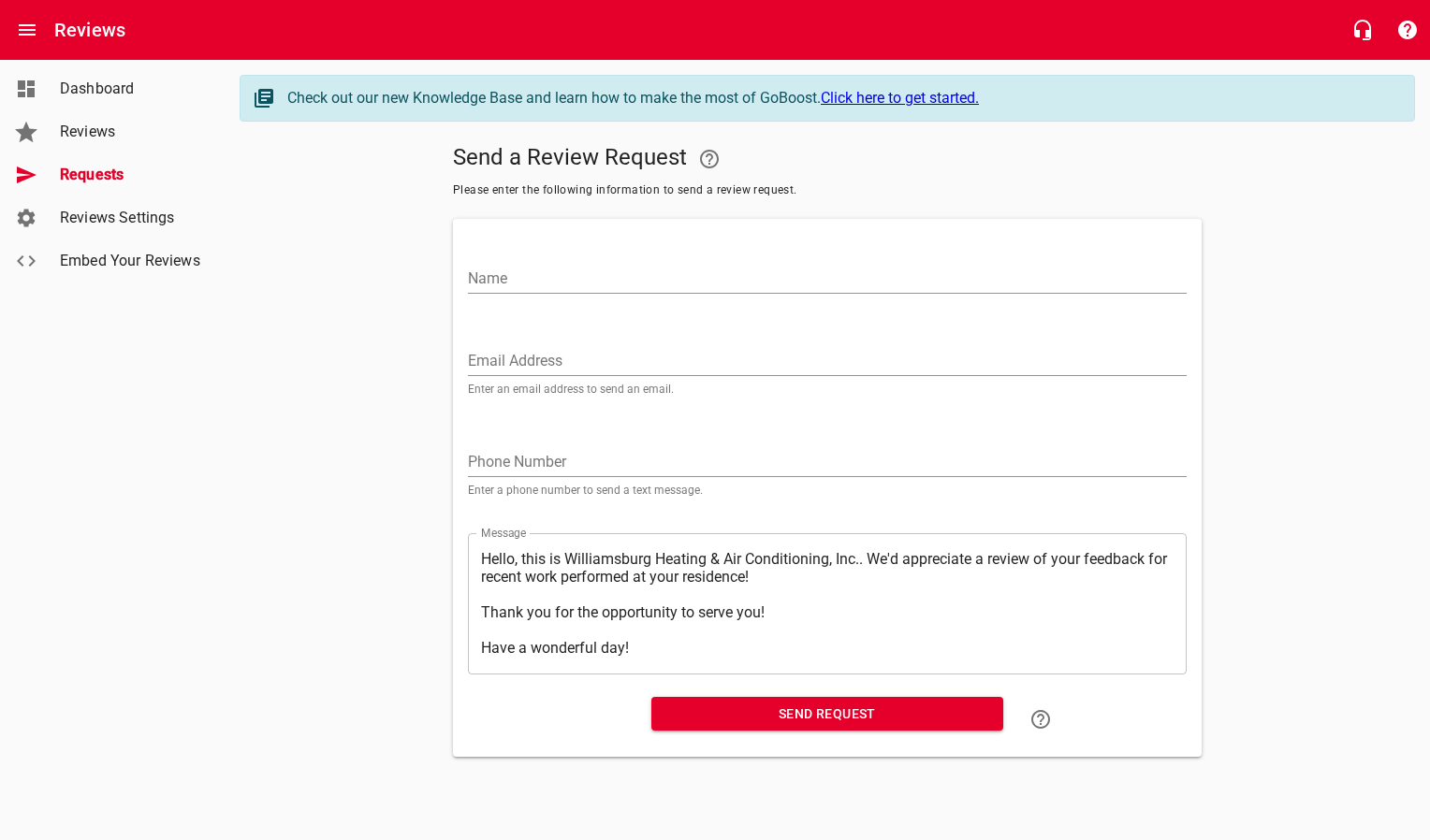click on "Email Address" at bounding box center [827, 361] 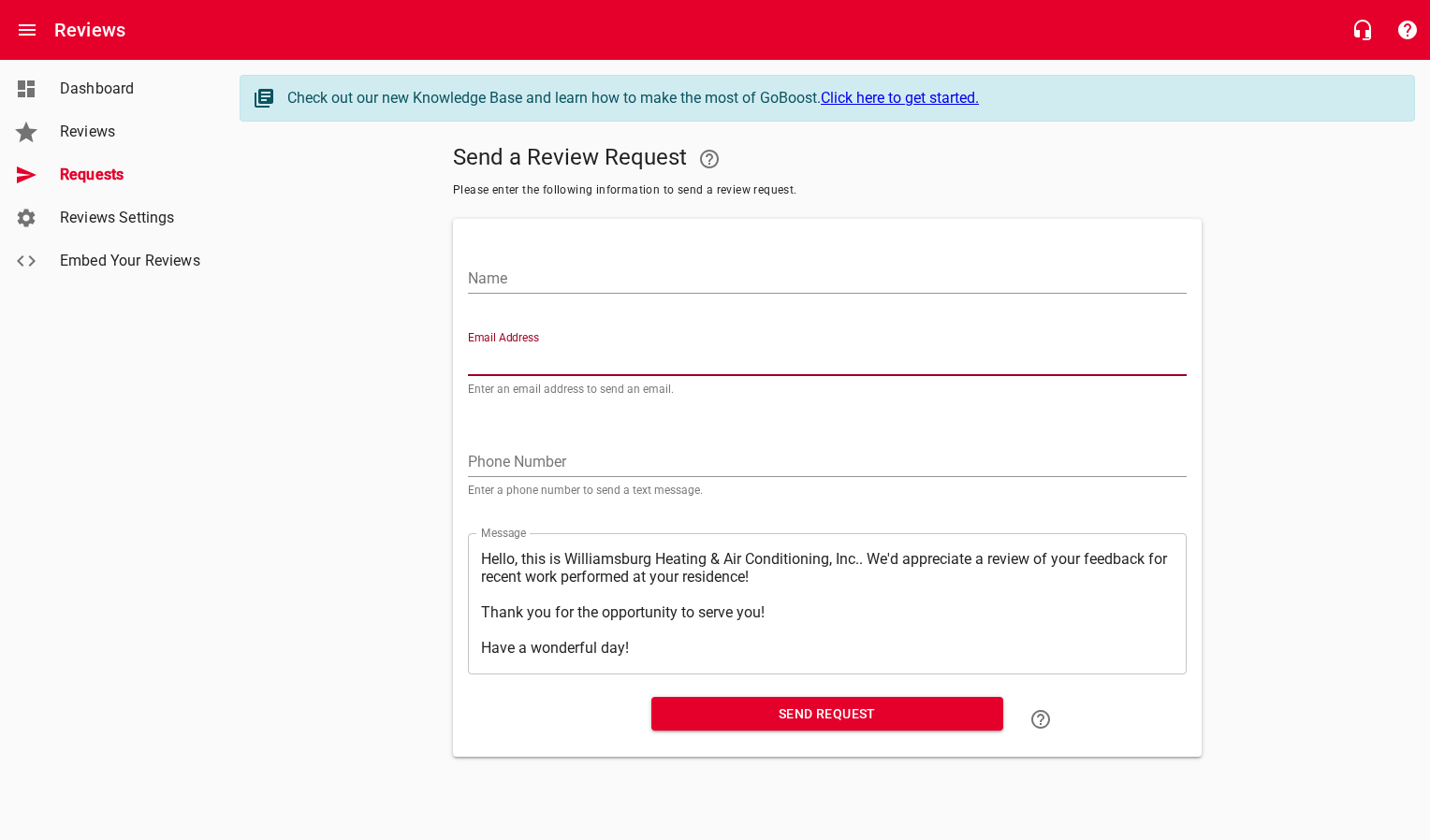 paste on "[EMAIL]" 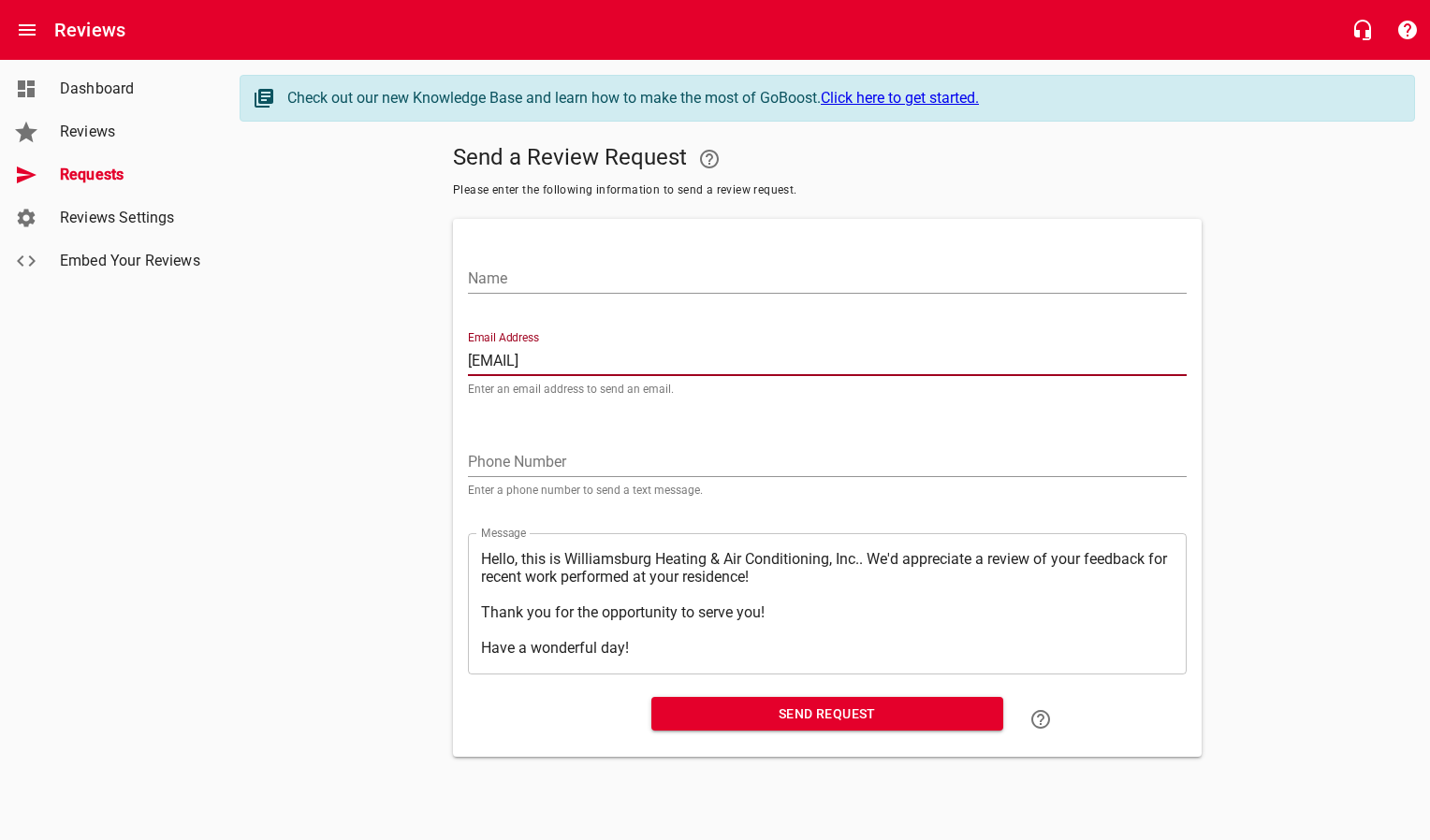 type on "[EMAIL]" 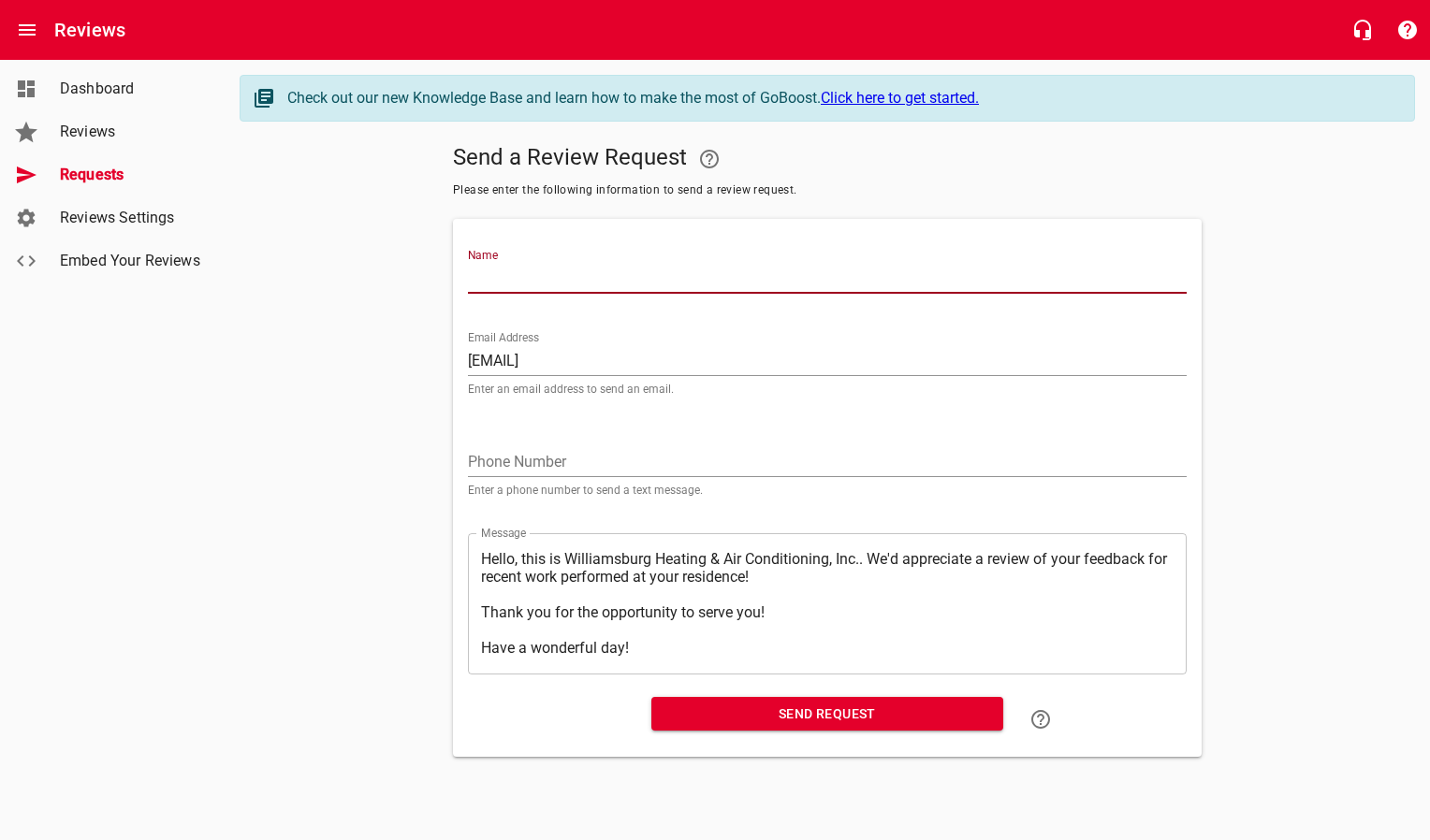 click on "Name" at bounding box center [827, 279] 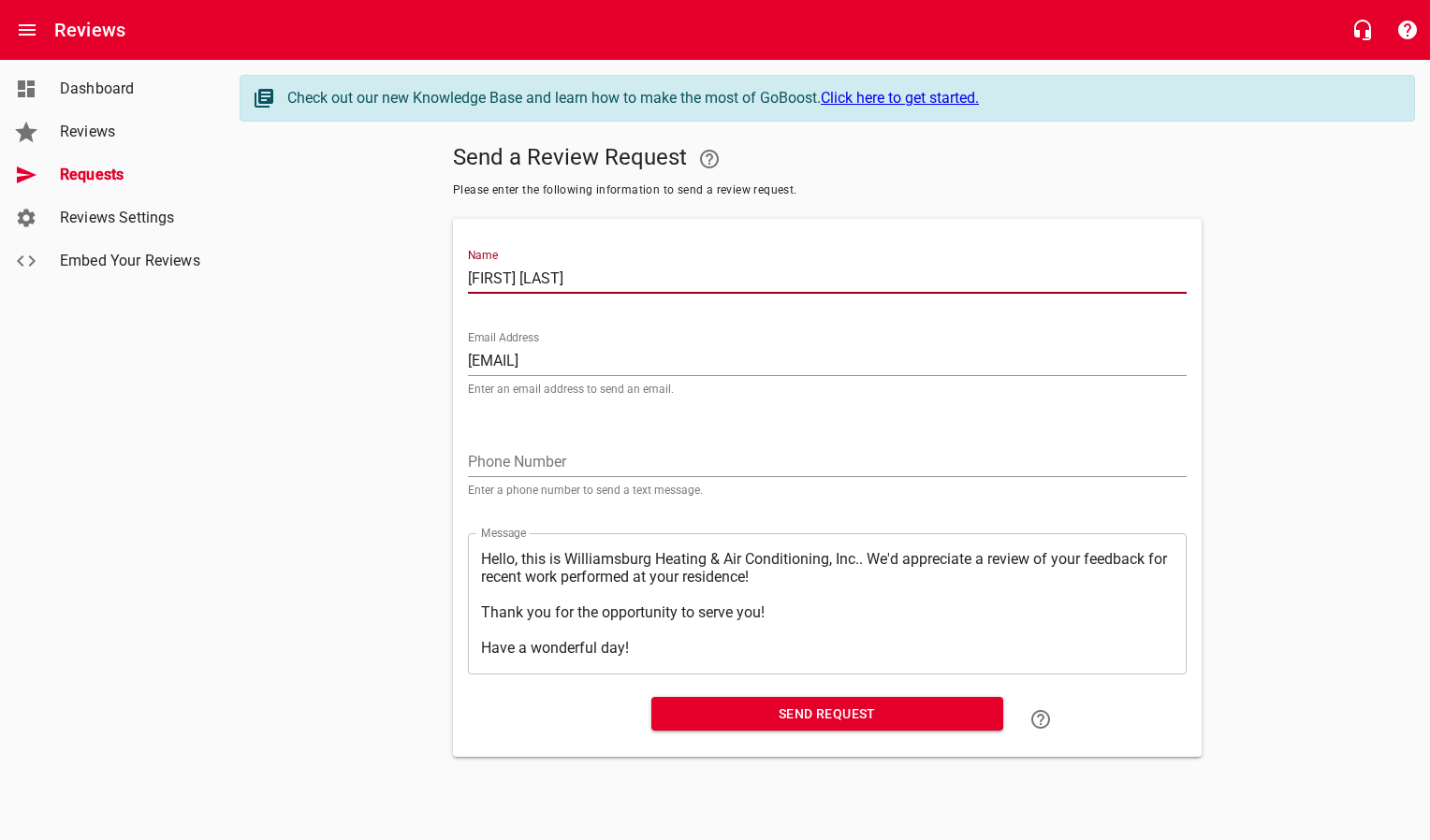 type on "[FIRST] [LAST]" 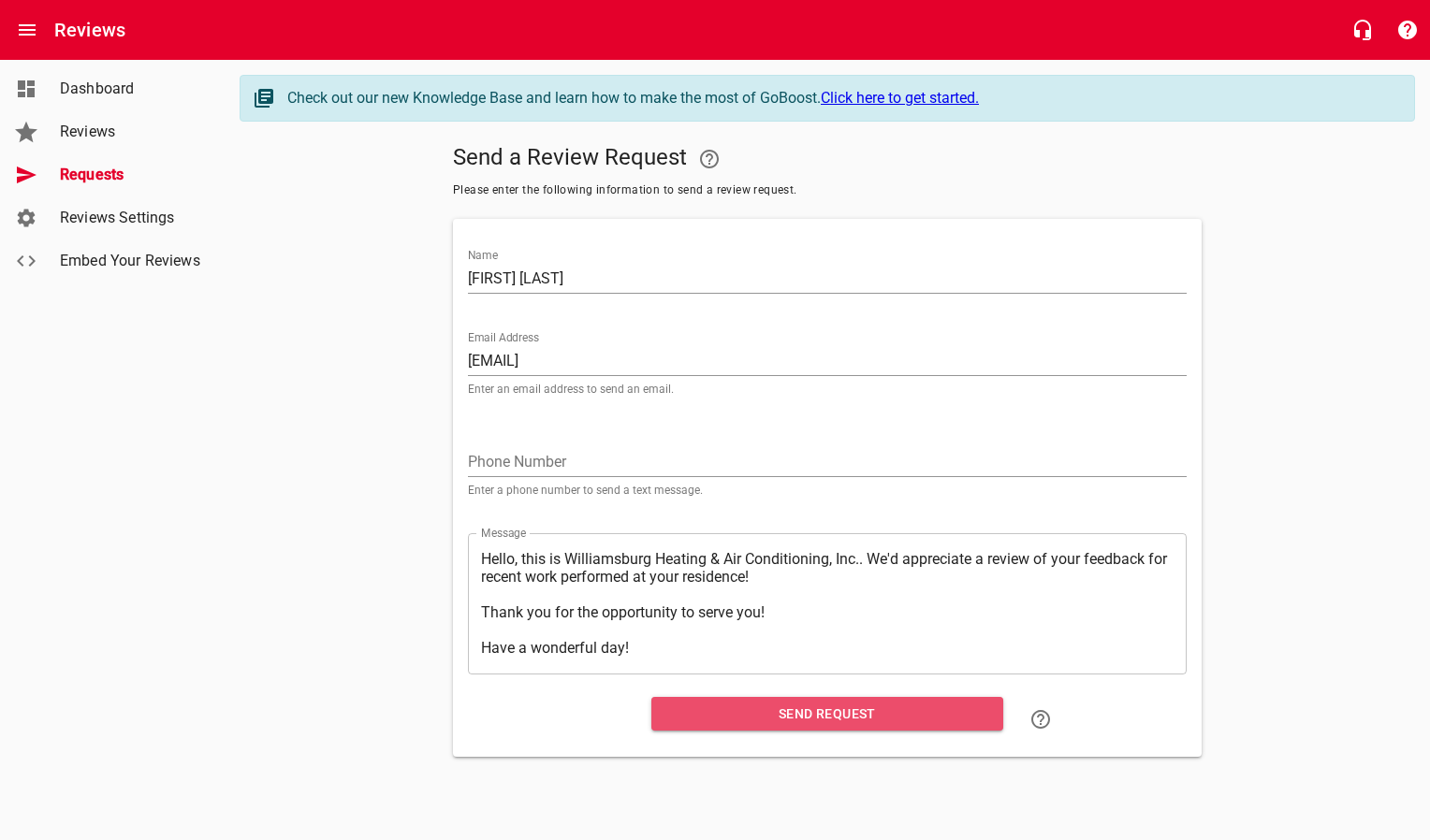 click on "Send Request" at bounding box center [827, 714] 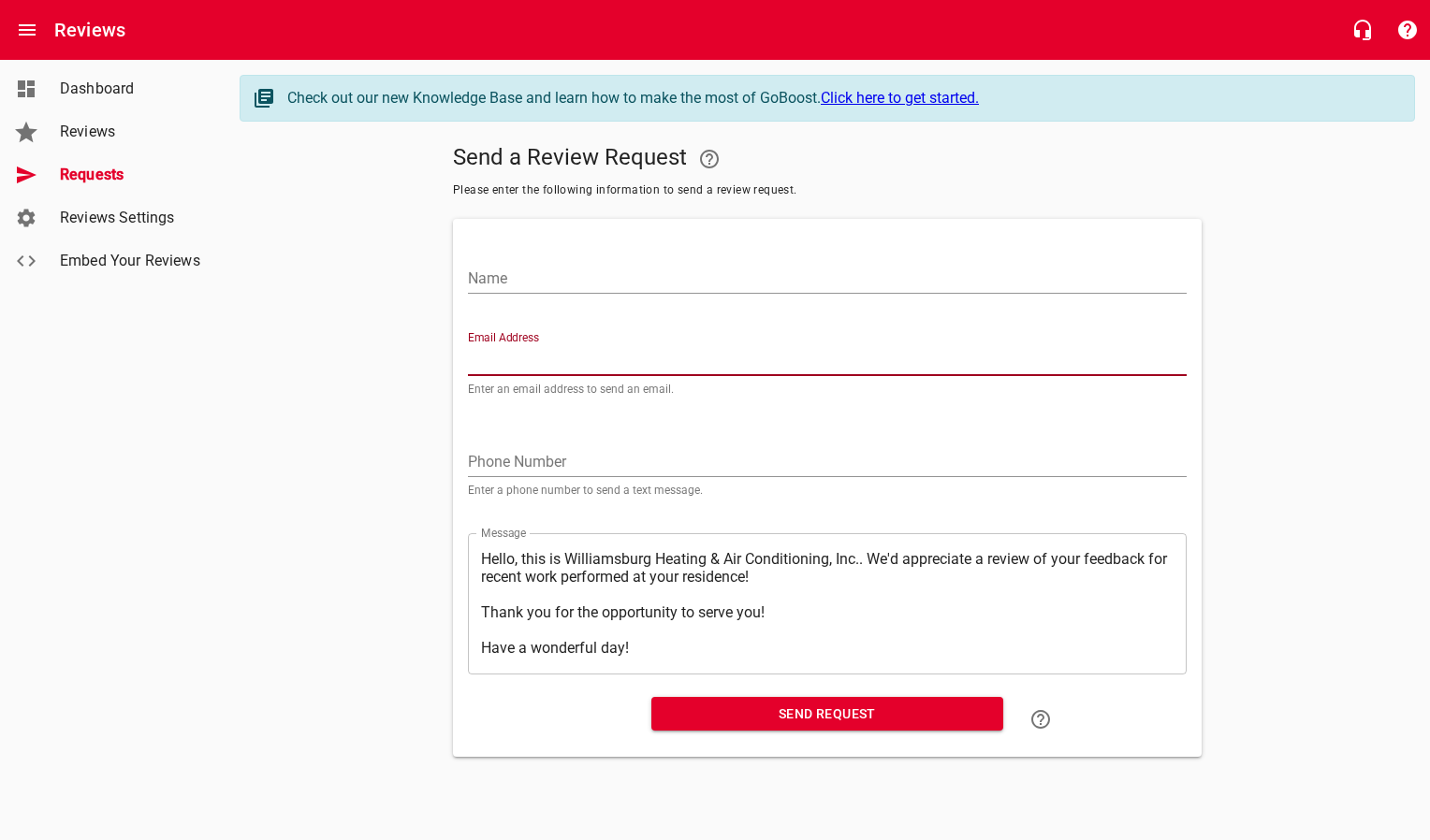 click on "Email Address" at bounding box center [827, 361] 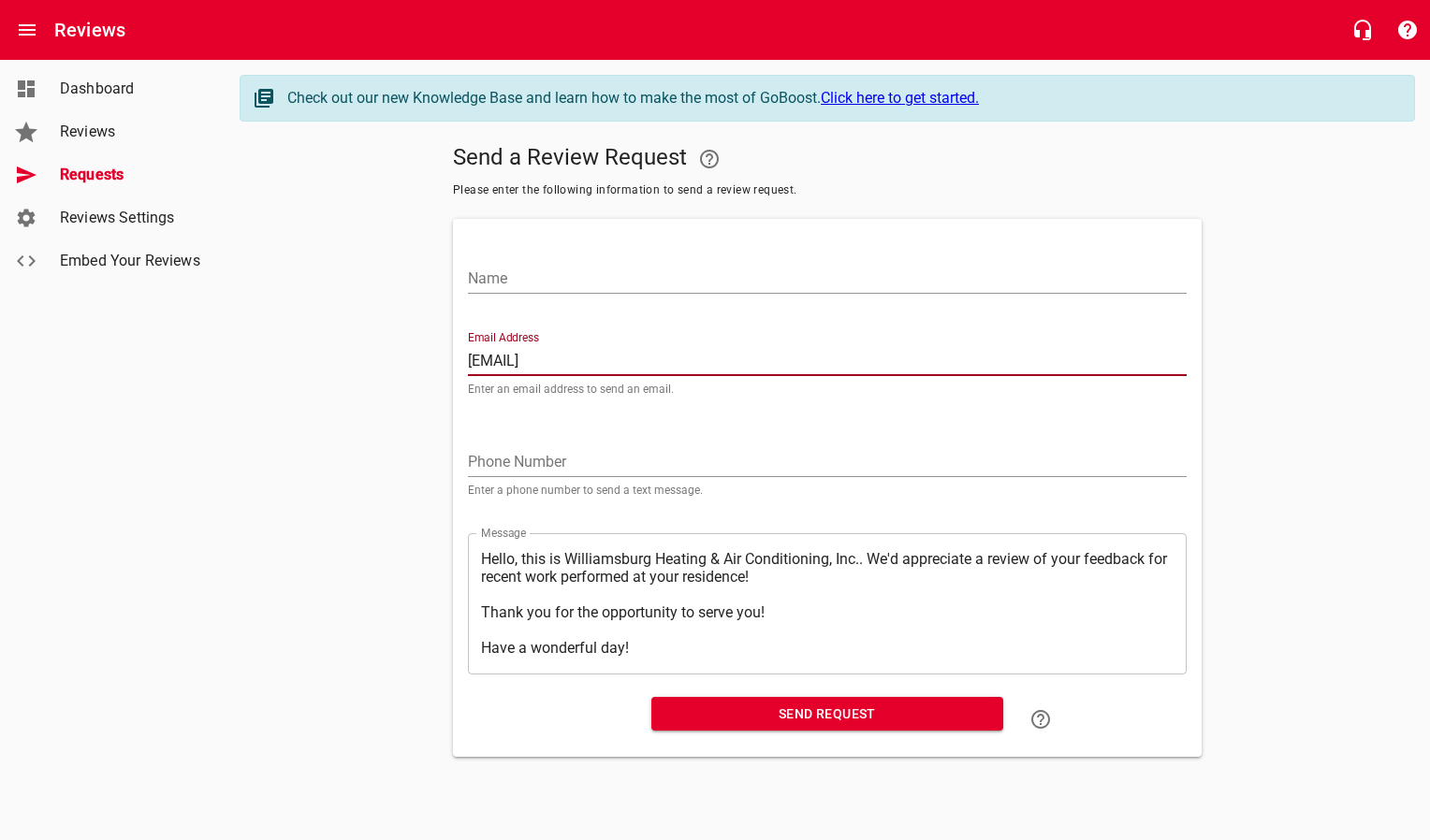 type on "[EMAIL]" 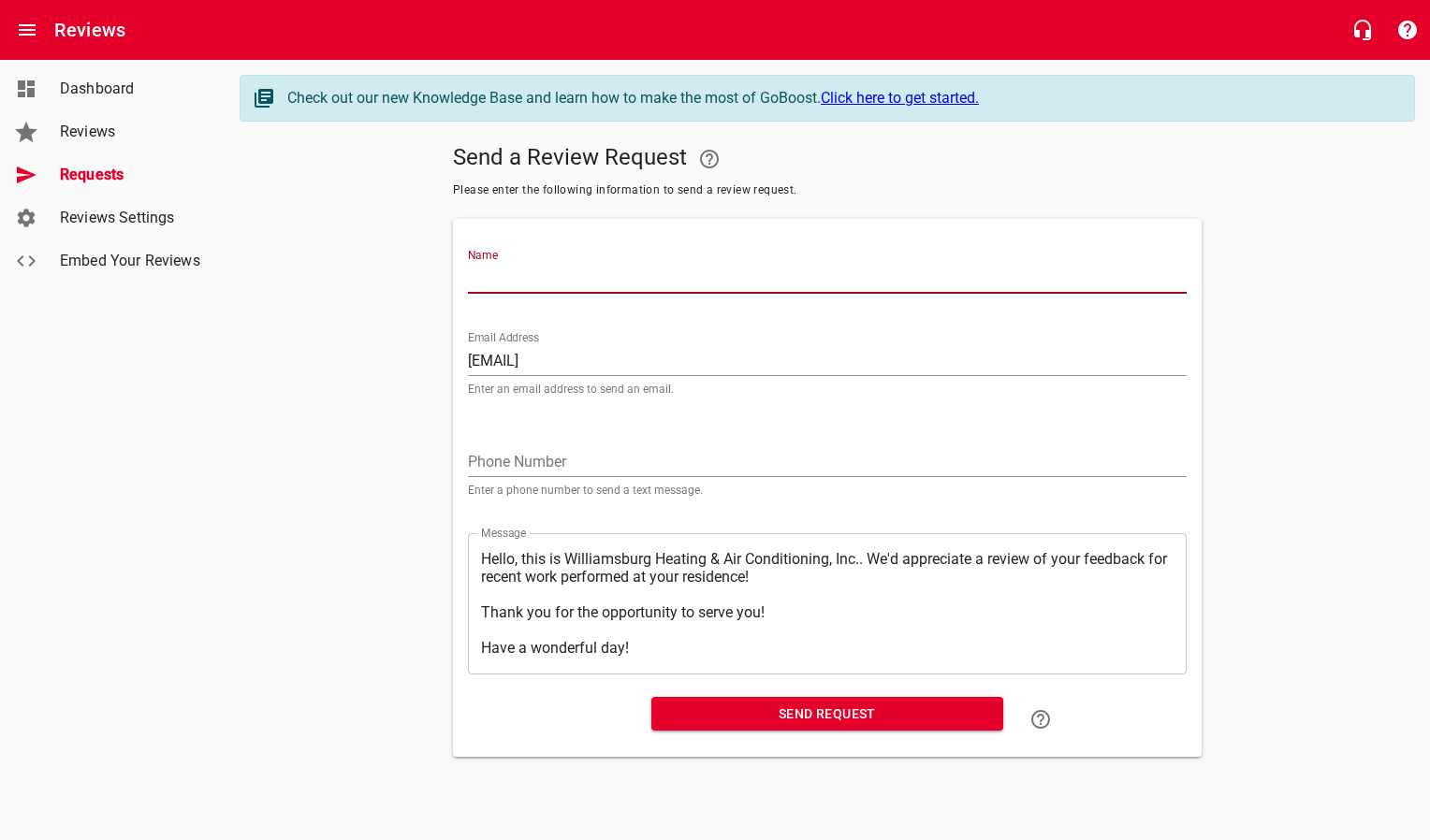 click on "Name" at bounding box center [827, 279] 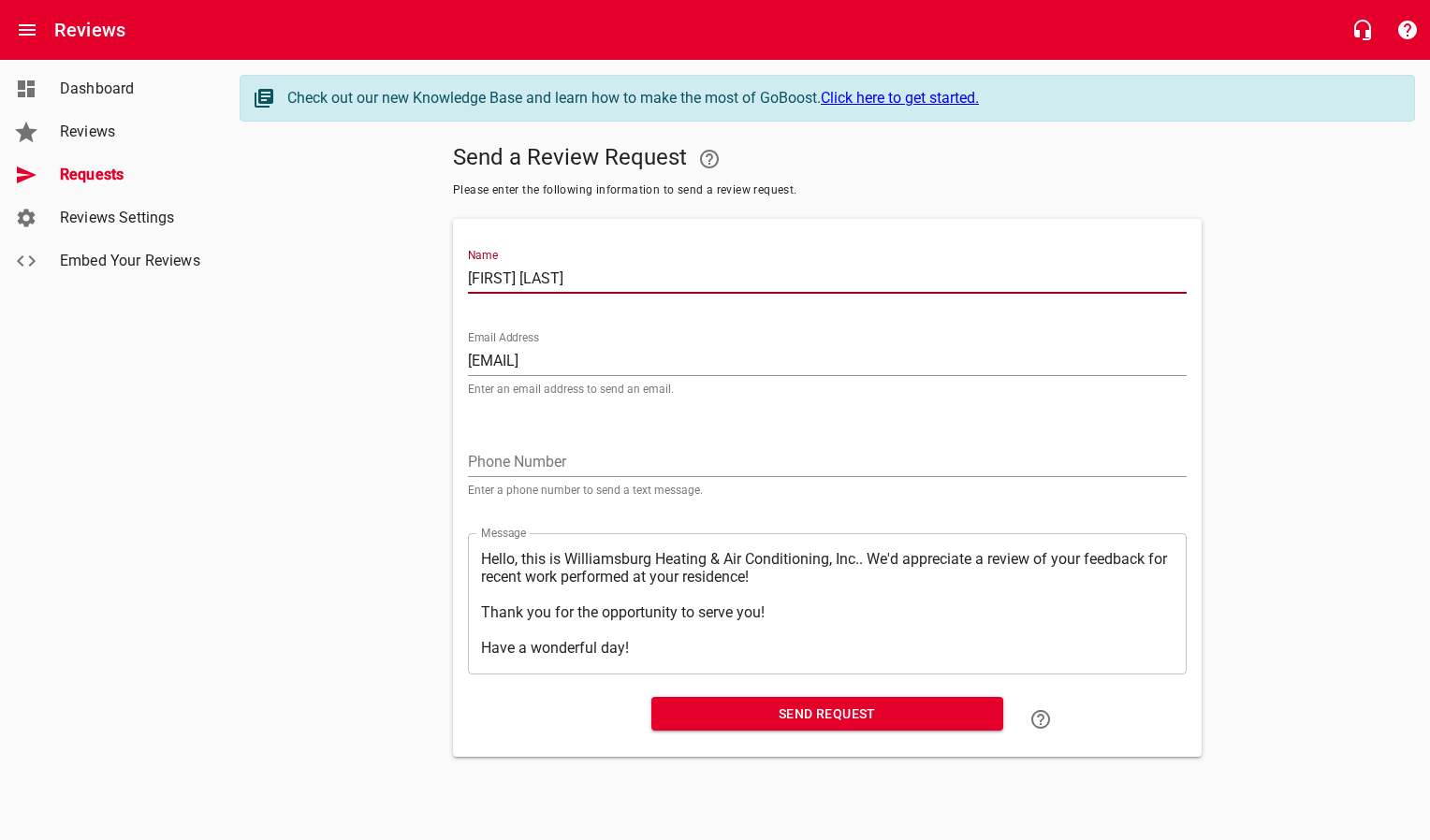 type on "[FIRST] [LAST]" 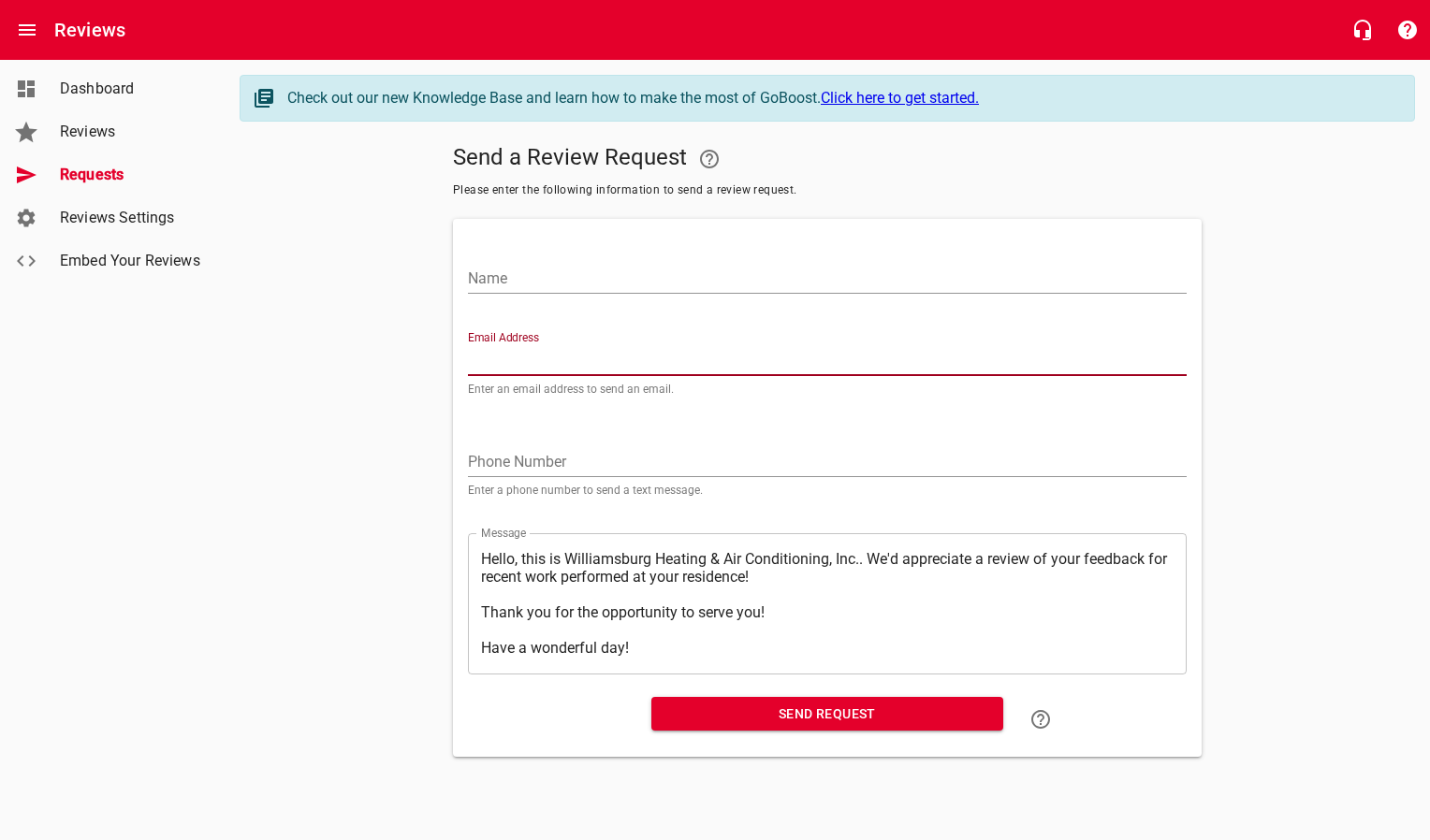click on "Email Address" at bounding box center (827, 361) 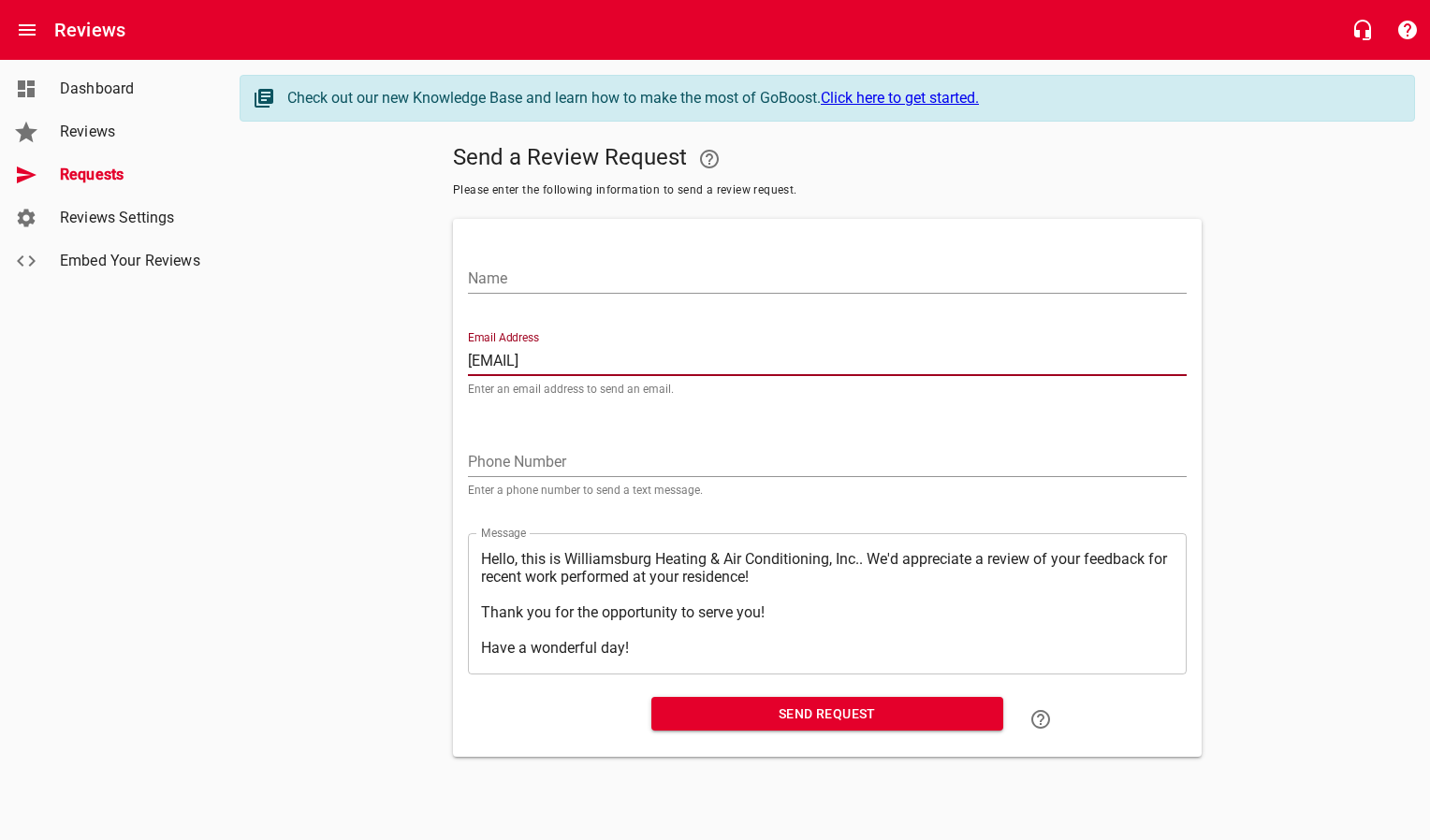 type on "[EMAIL]" 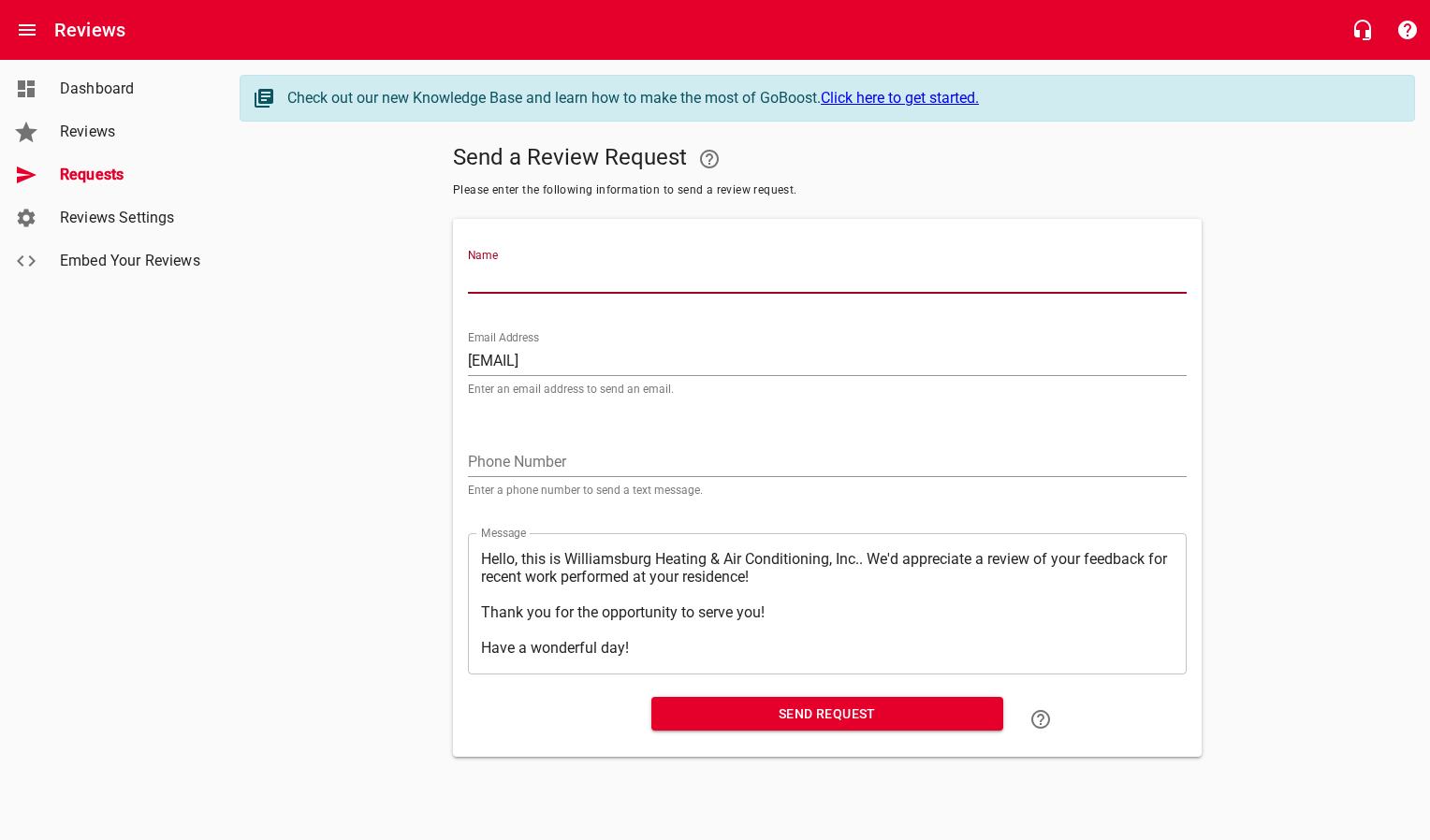 click on "Name" at bounding box center (827, 279) 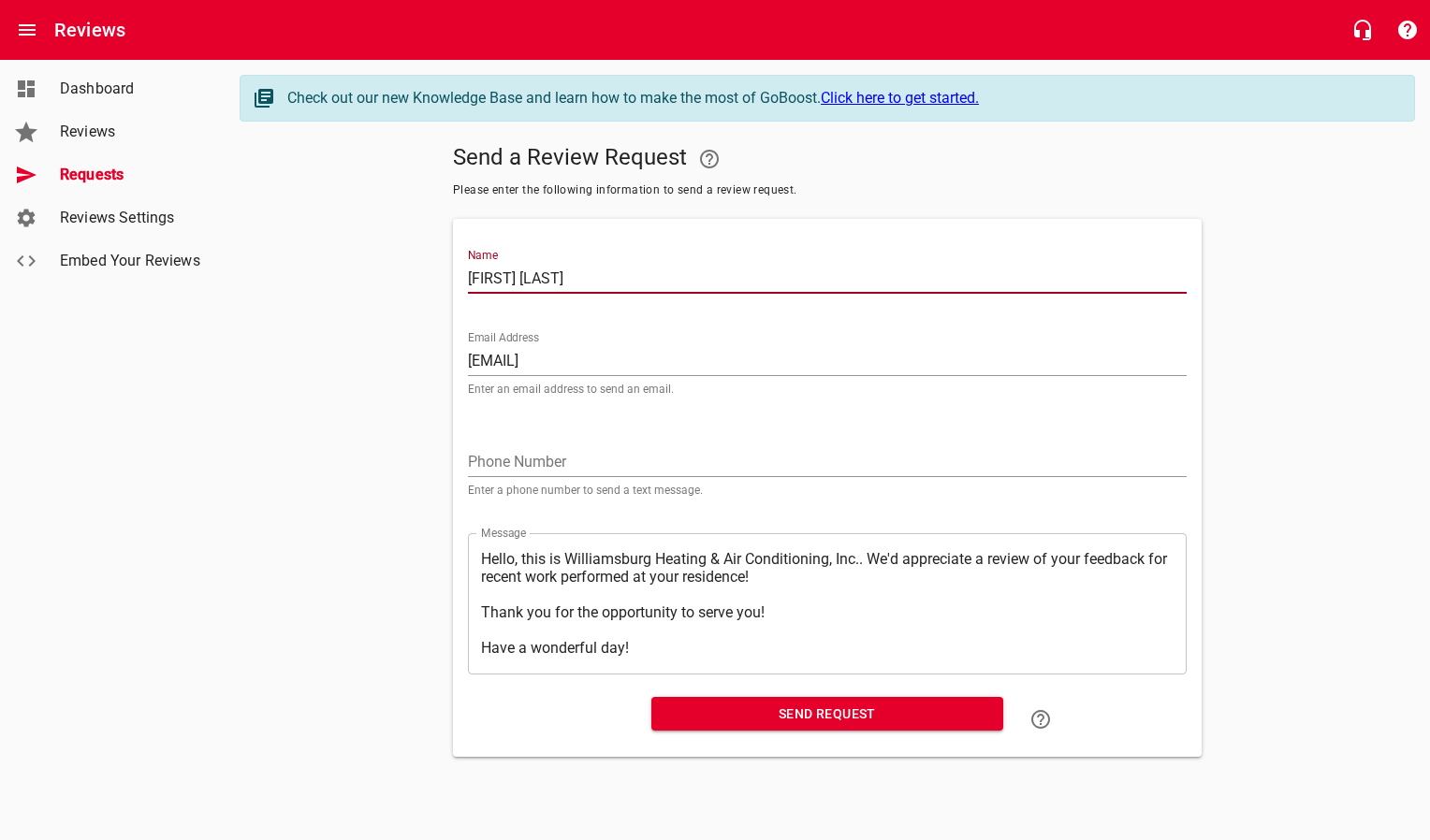 type on "[FIRST] [LAST]" 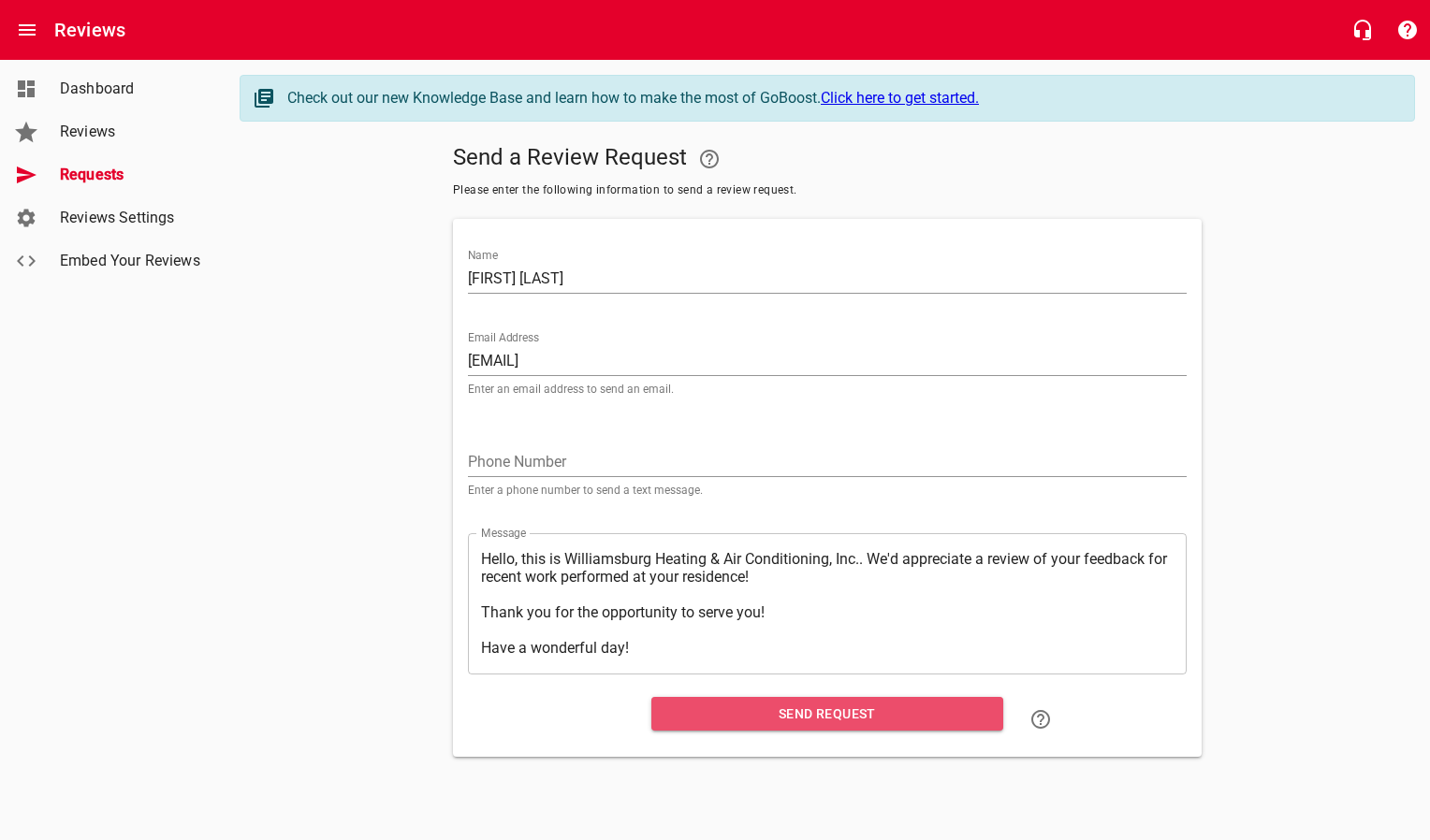 click on "Send Request" at bounding box center (827, 714) 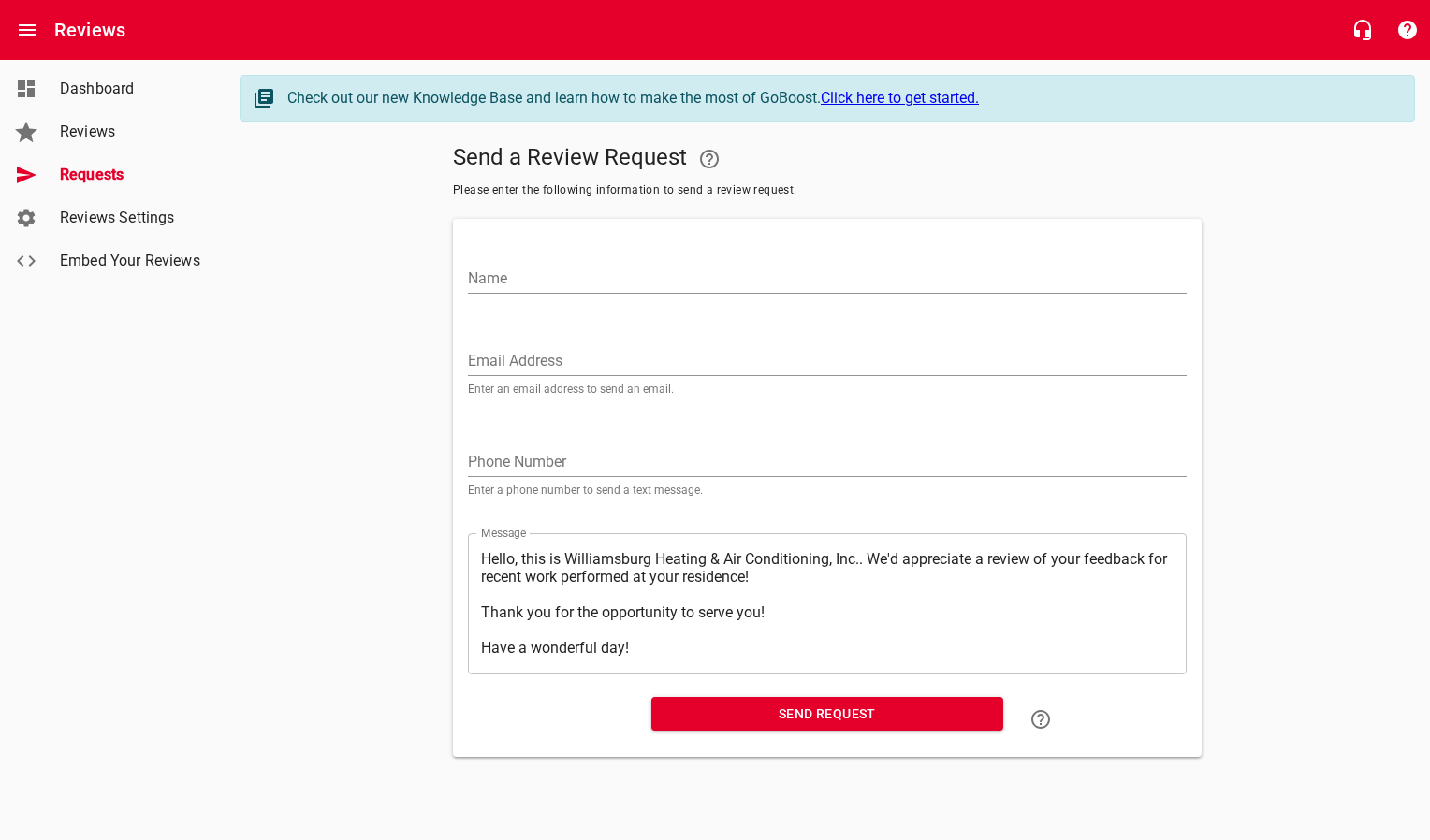 click on "Email Address" at bounding box center [827, 361] 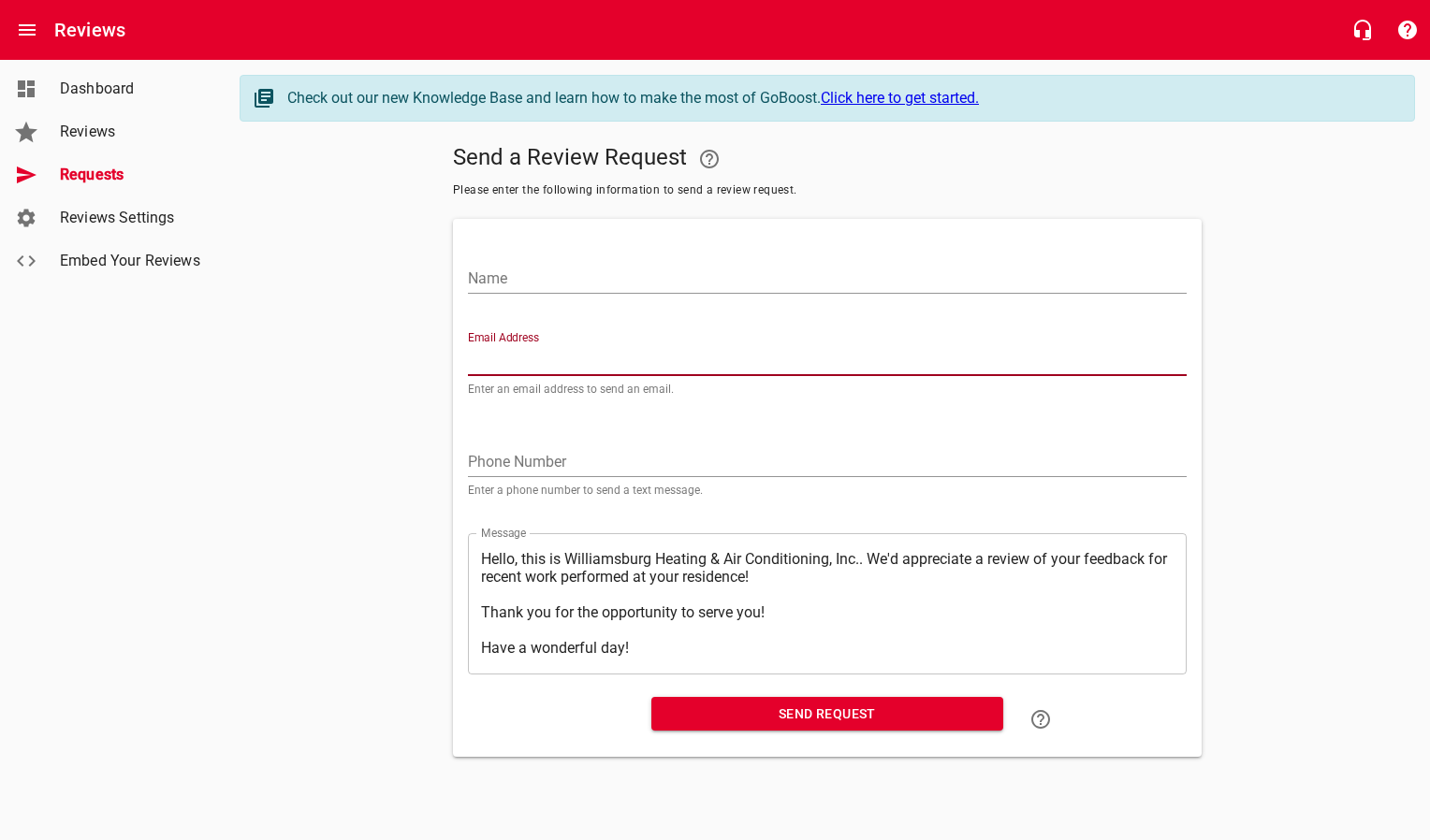 paste on "[EMAIL]" 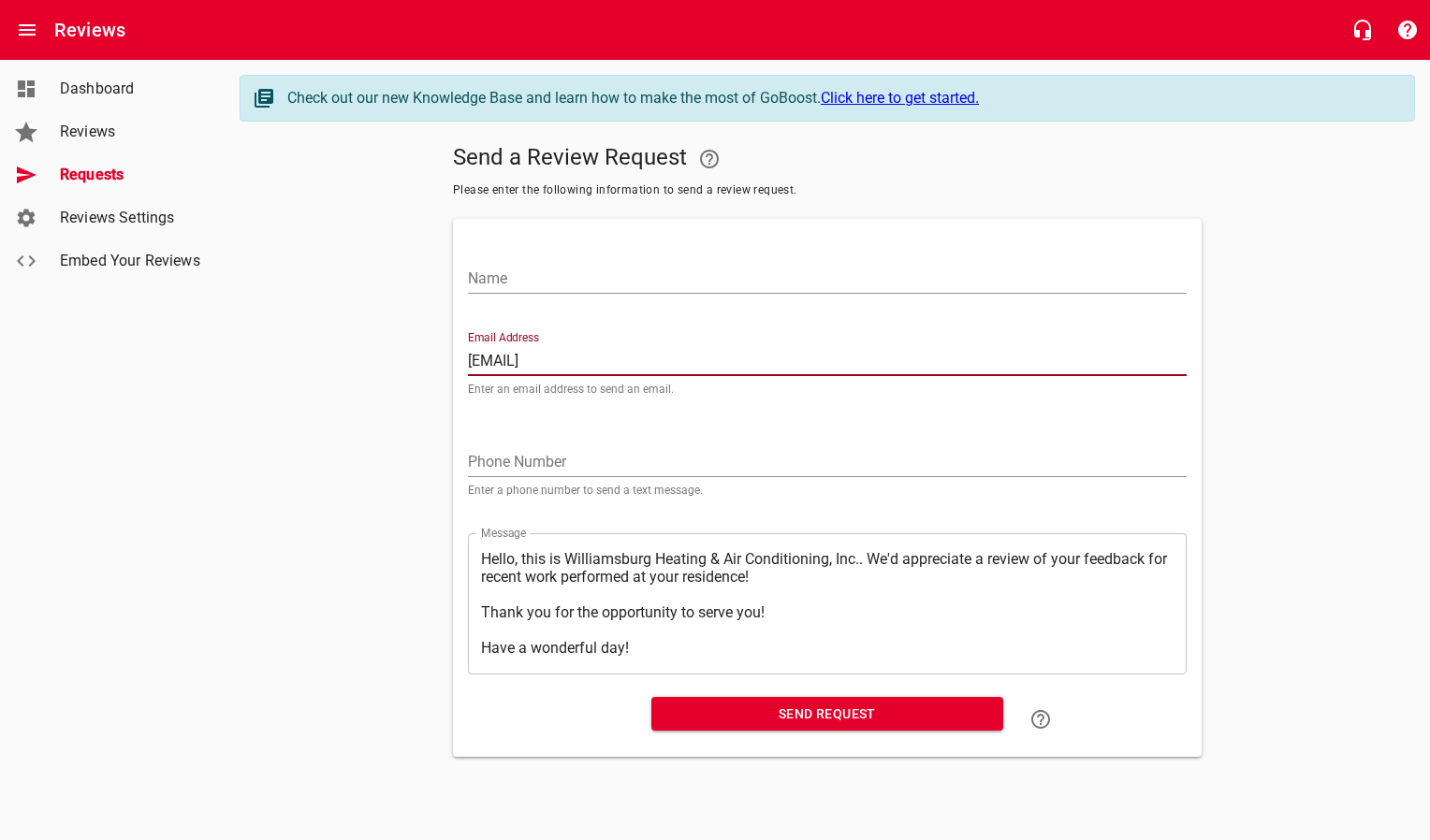 type on "[EMAIL]" 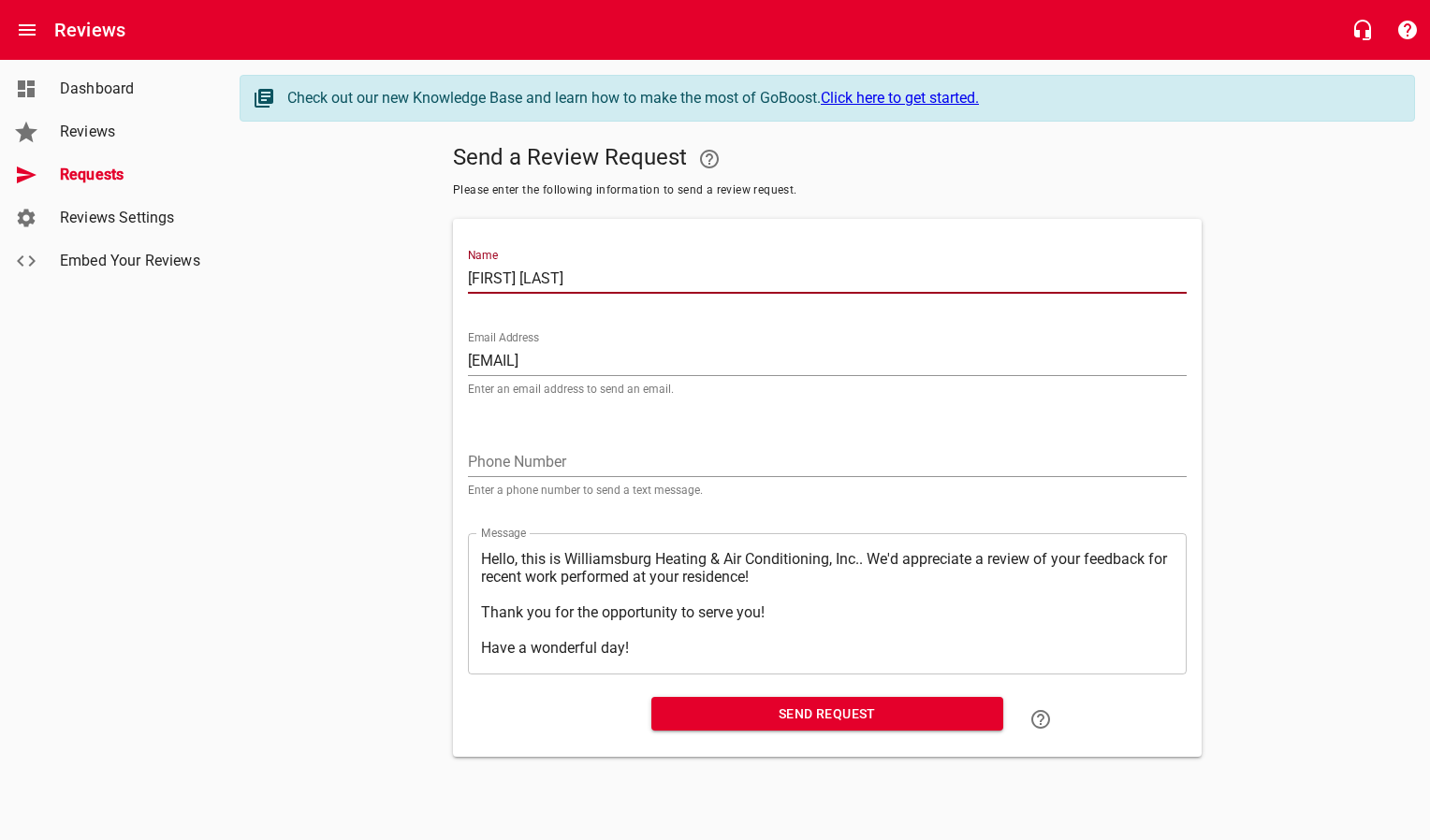 type on "[FIRST] [LAST]" 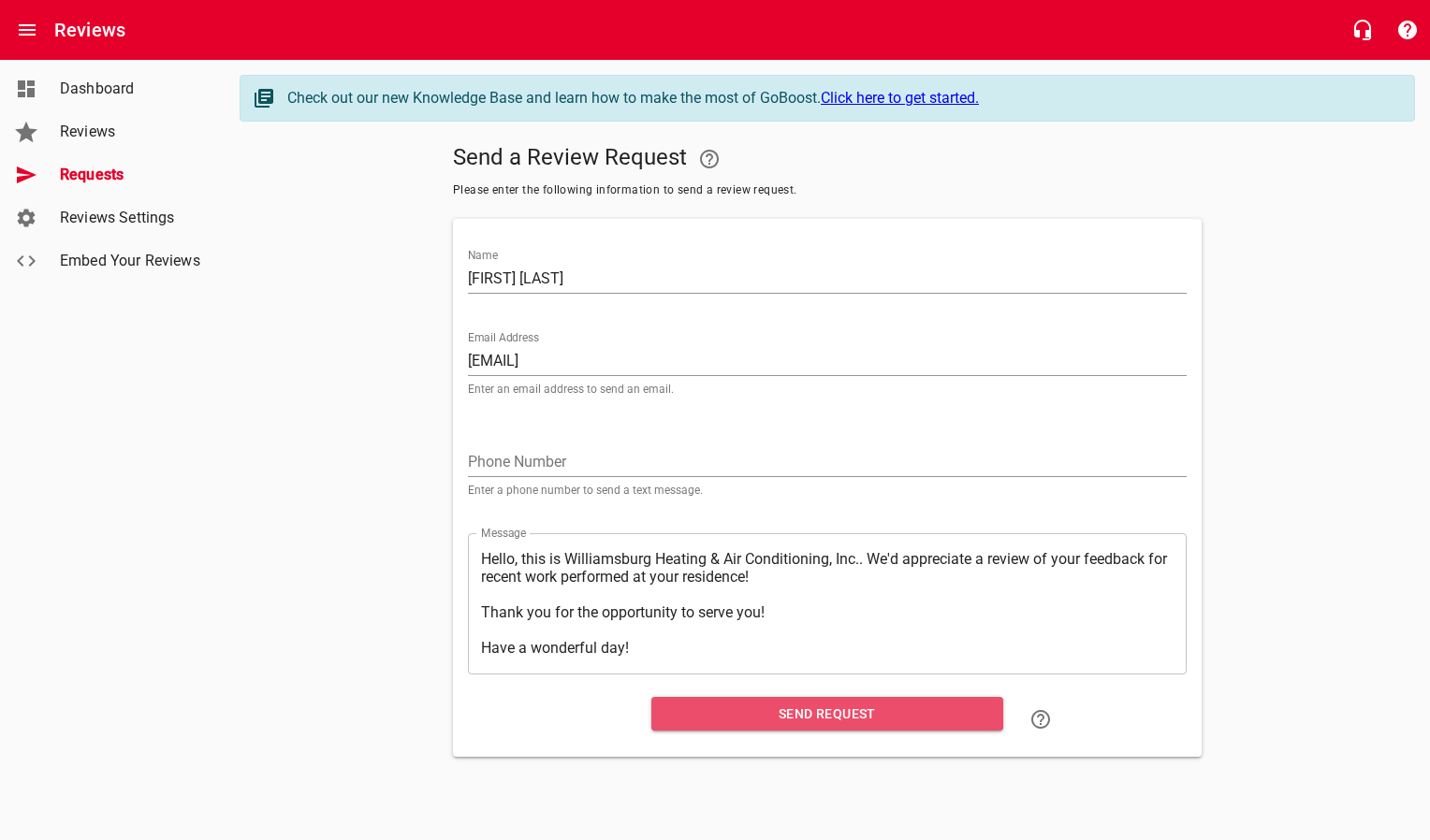 click on "Send Request" at bounding box center [827, 714] 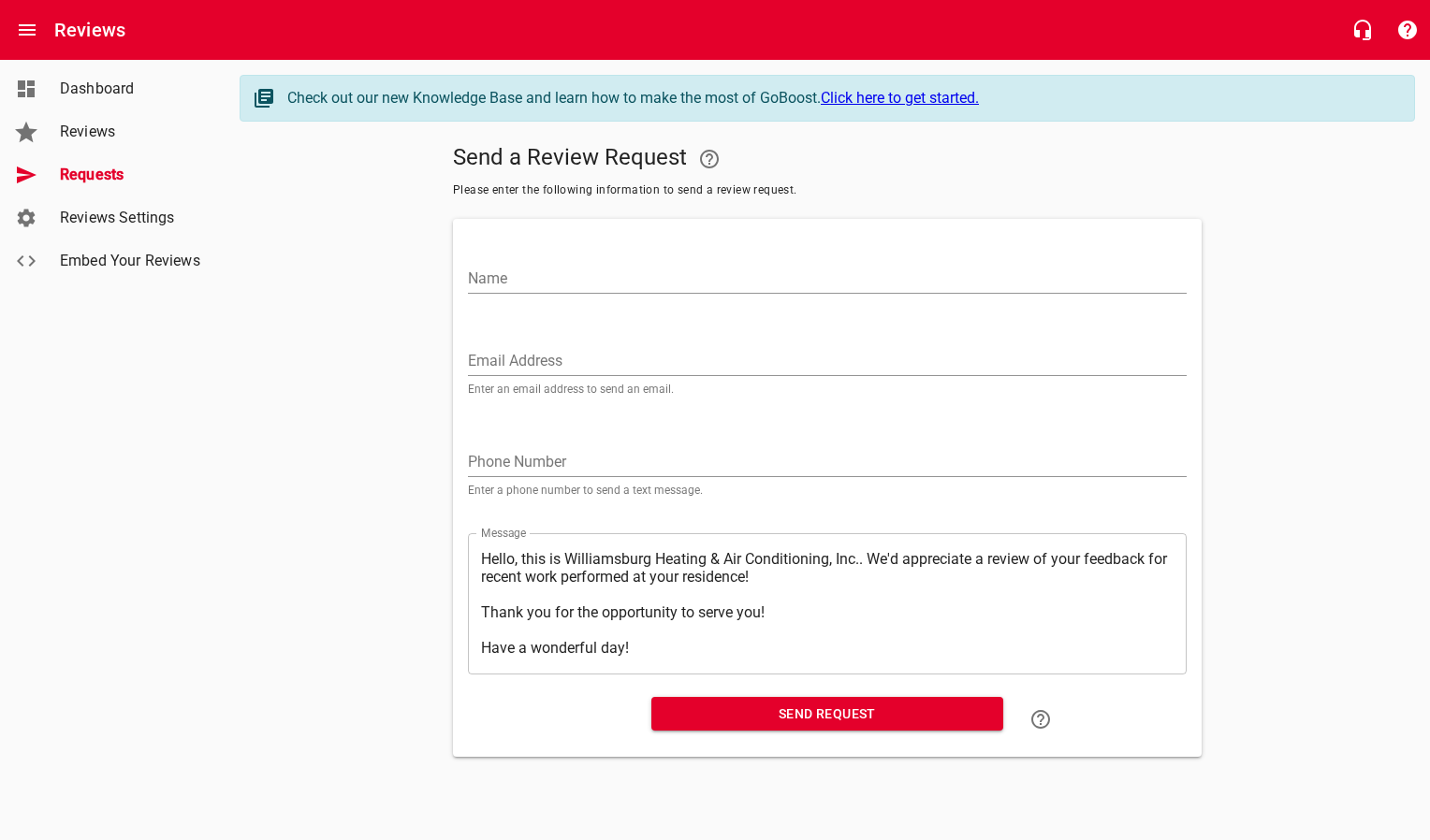 click on "Email Address" at bounding box center [827, 361] 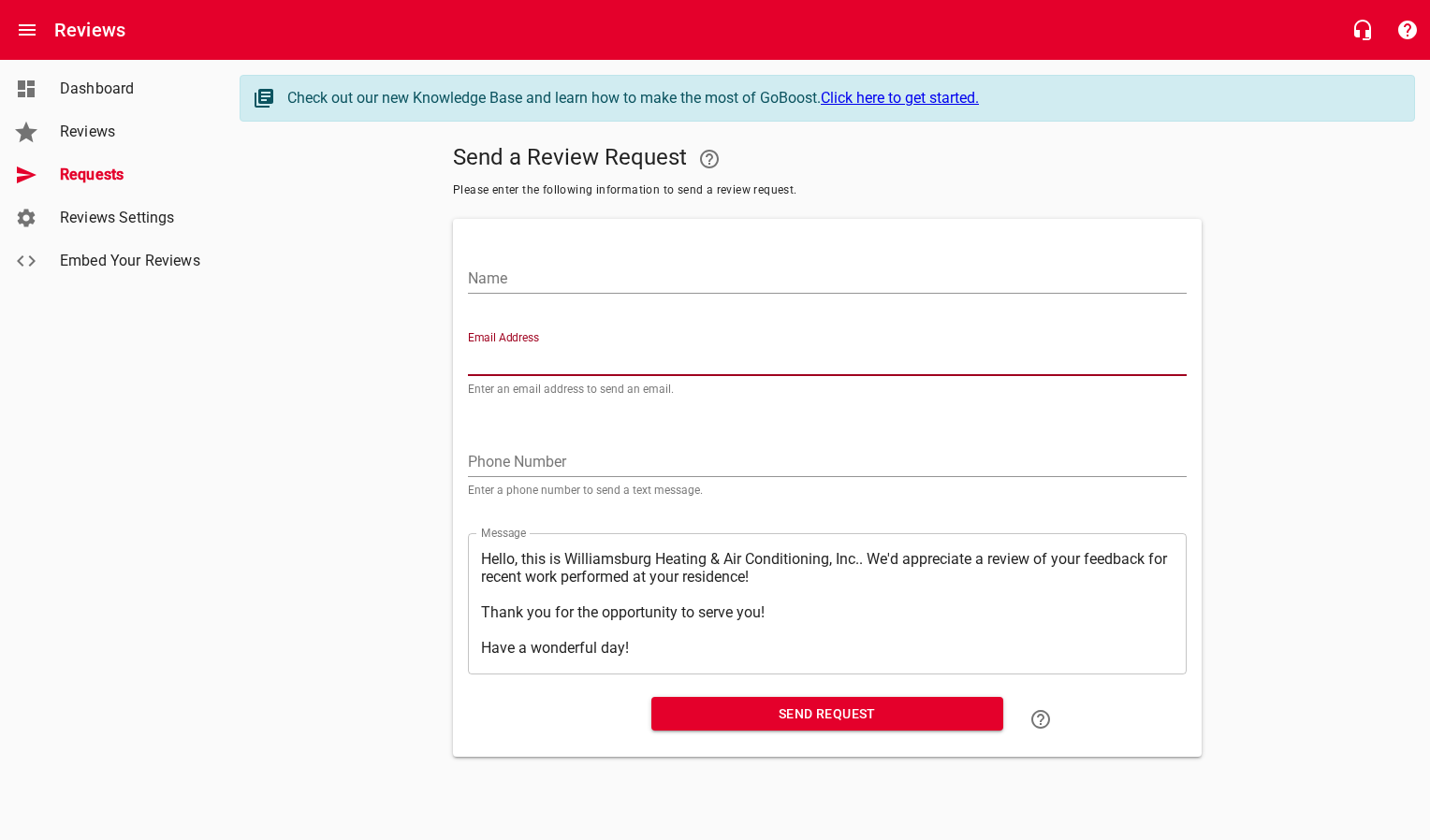 paste on "[EMAIL]" 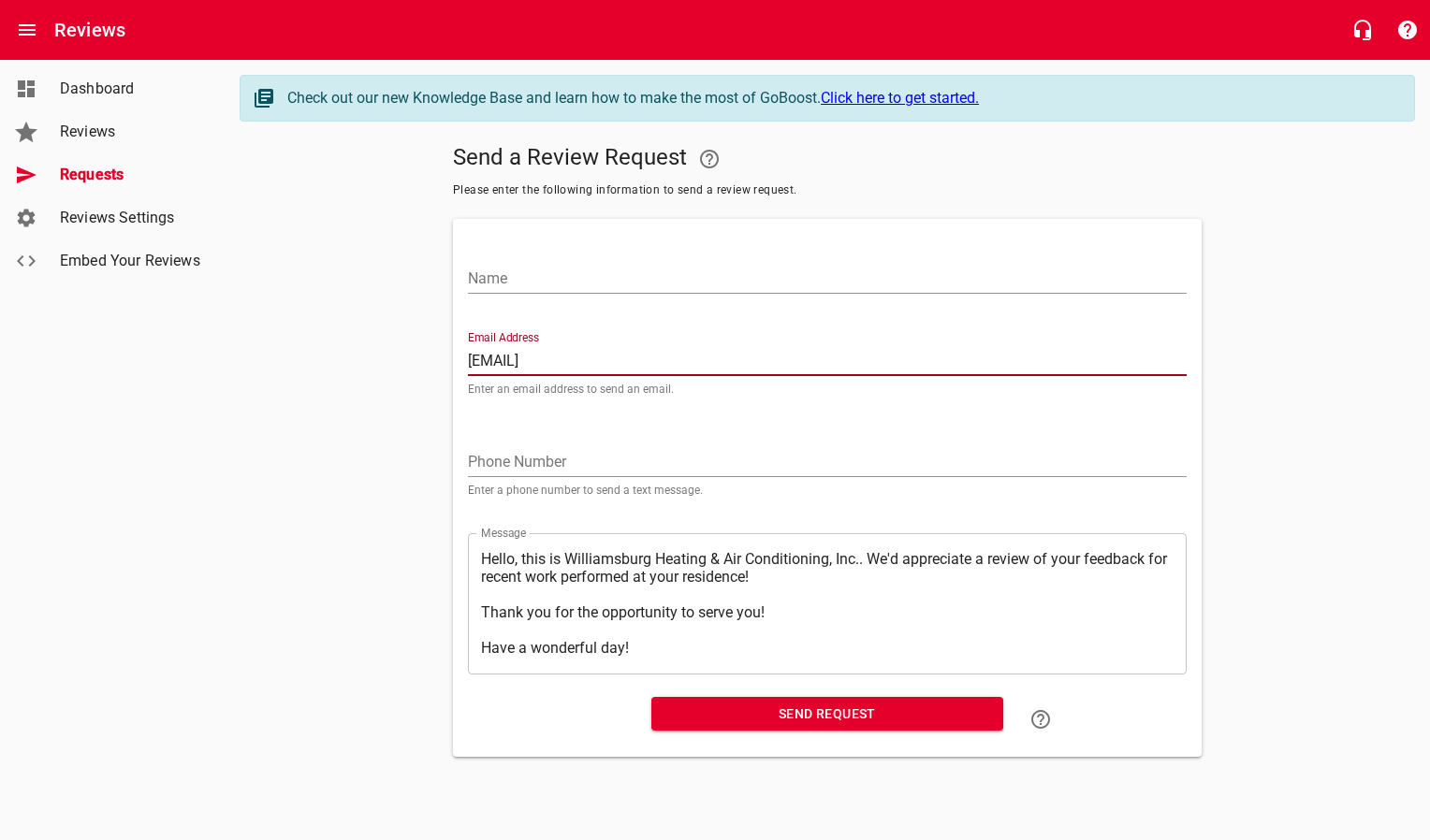 type on "[EMAIL]" 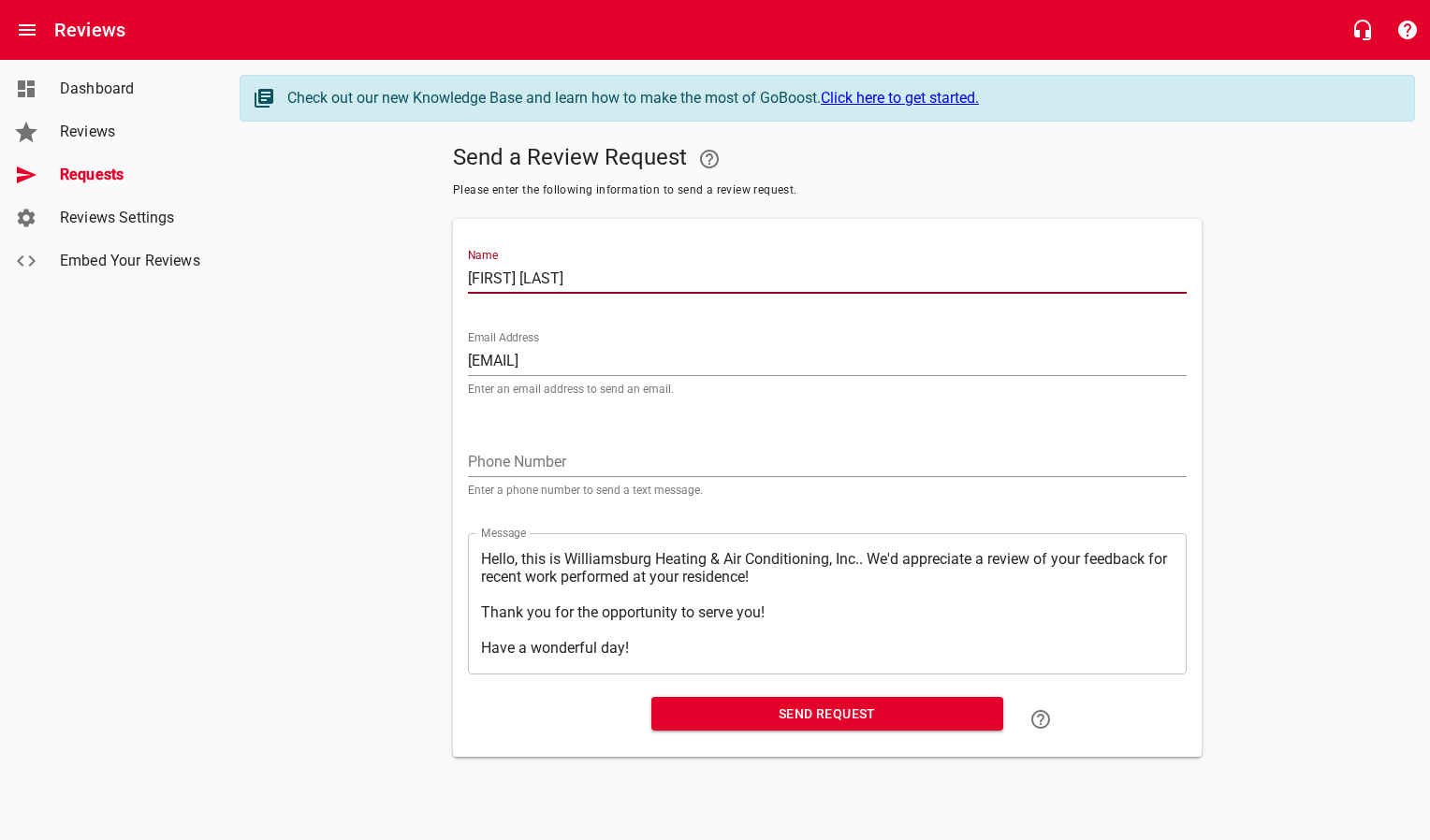 type on "[FIRST] [LAST]" 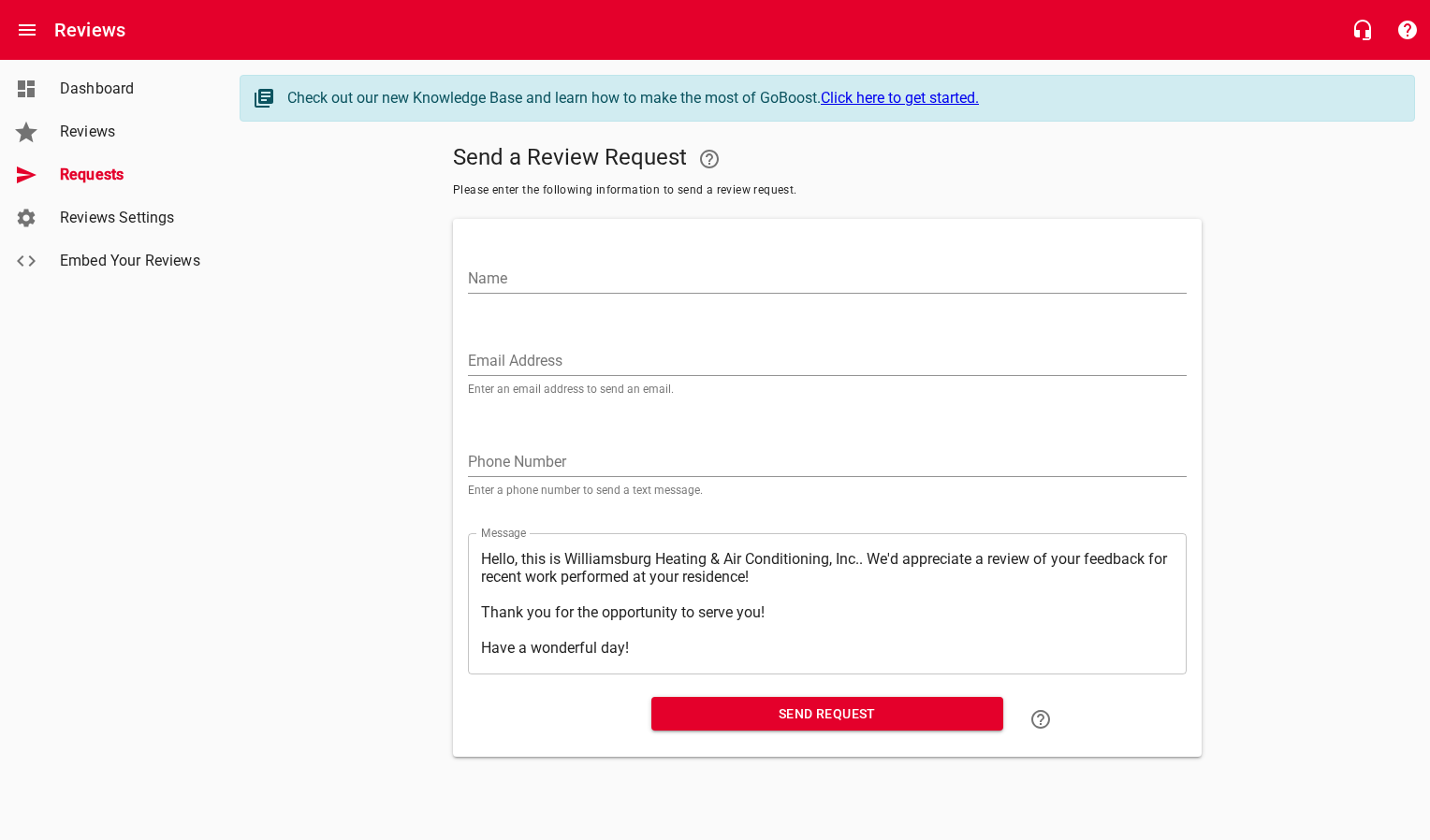 click on "Email Address" at bounding box center [827, 361] 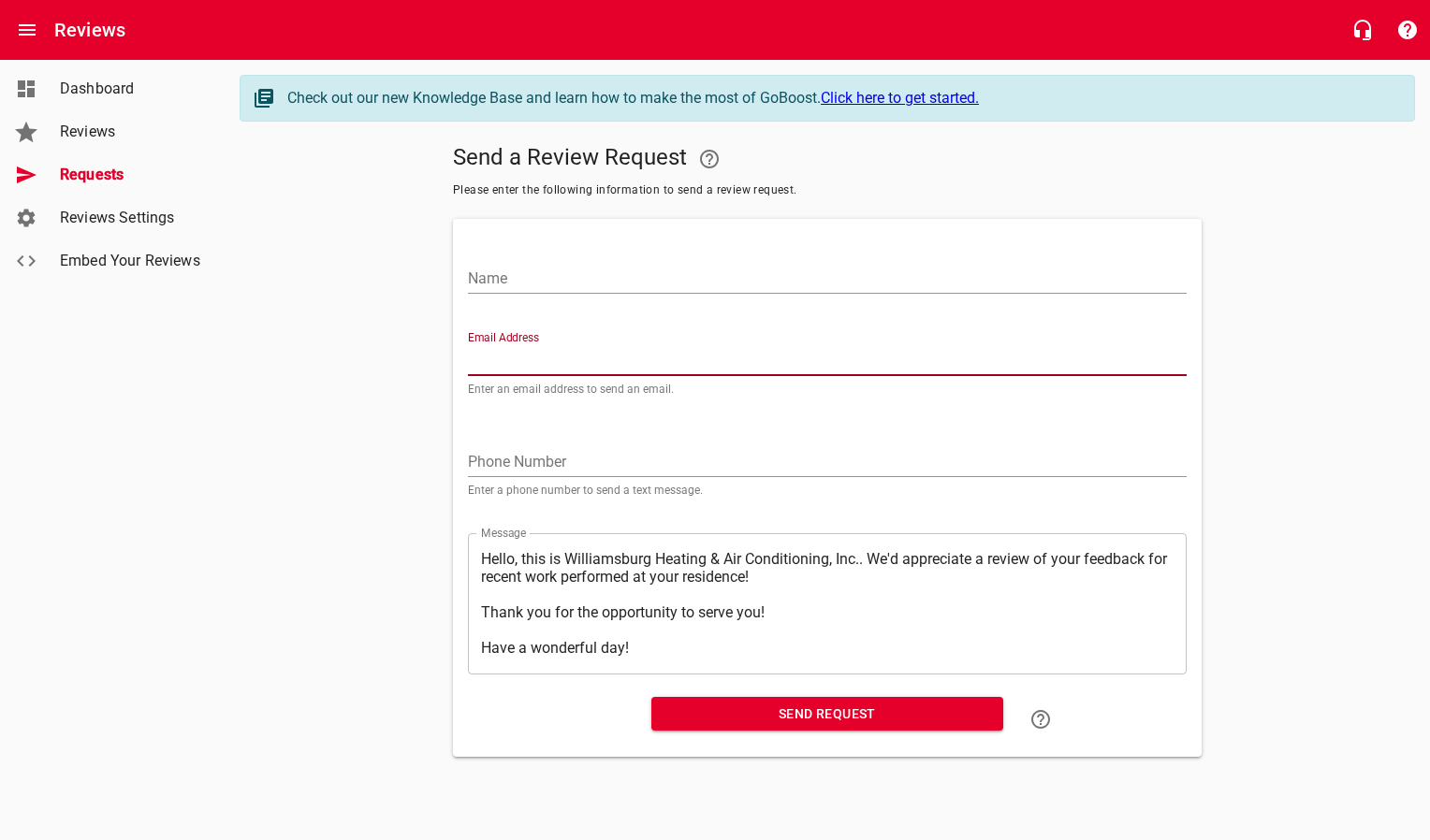paste on "[EMAIL]" 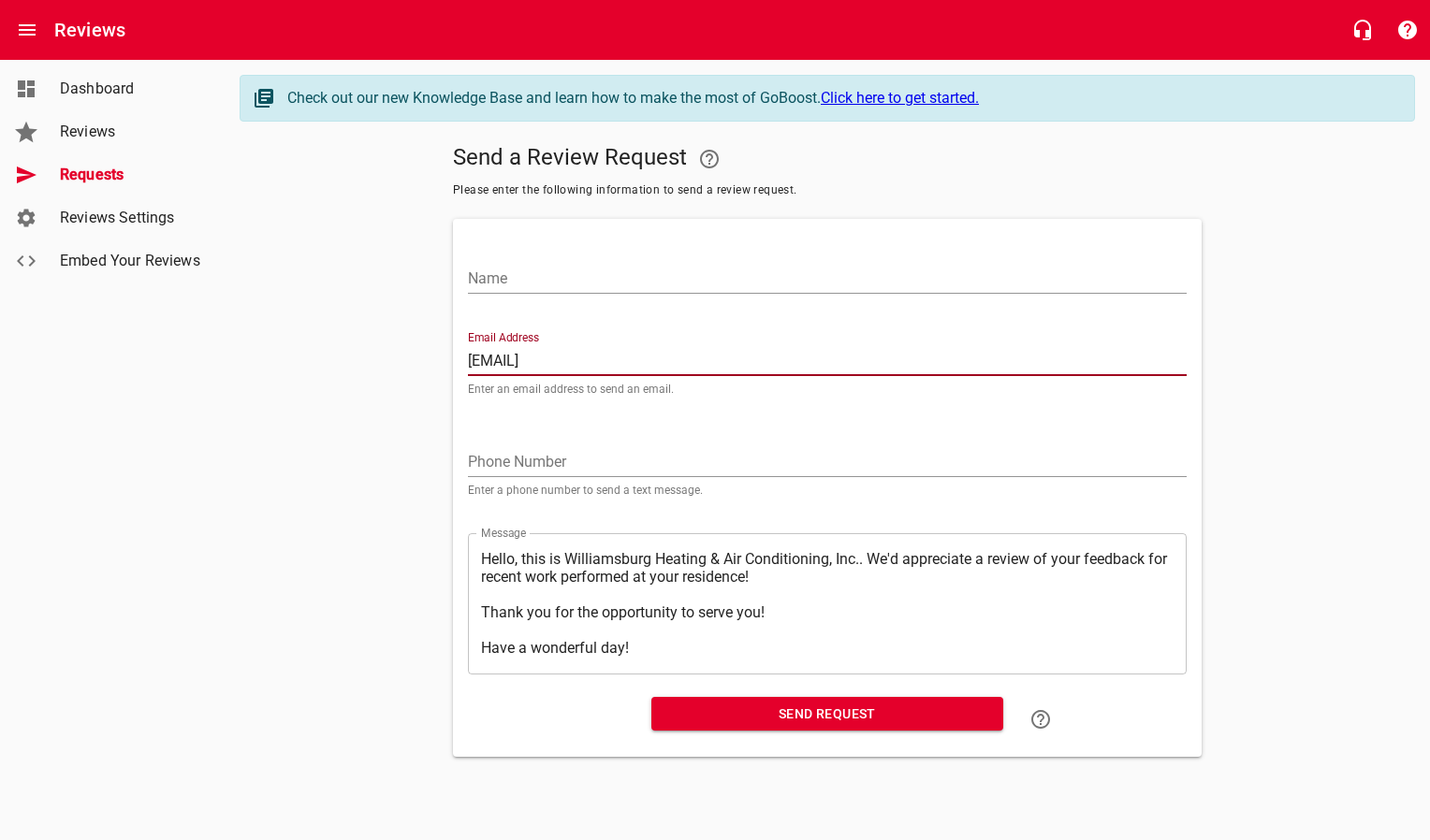 type on "[EMAIL]" 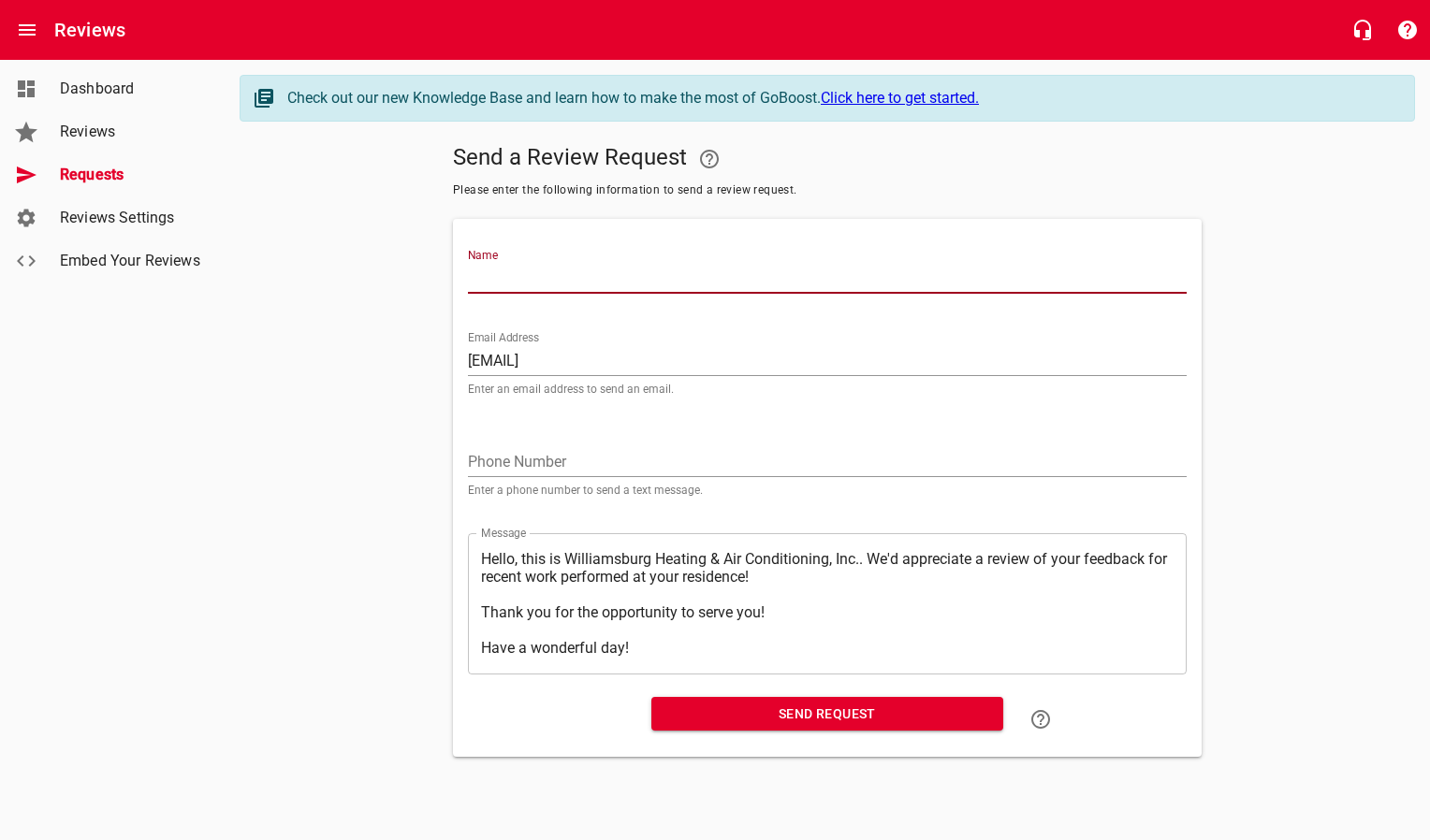 click on "Name" at bounding box center [827, 279] 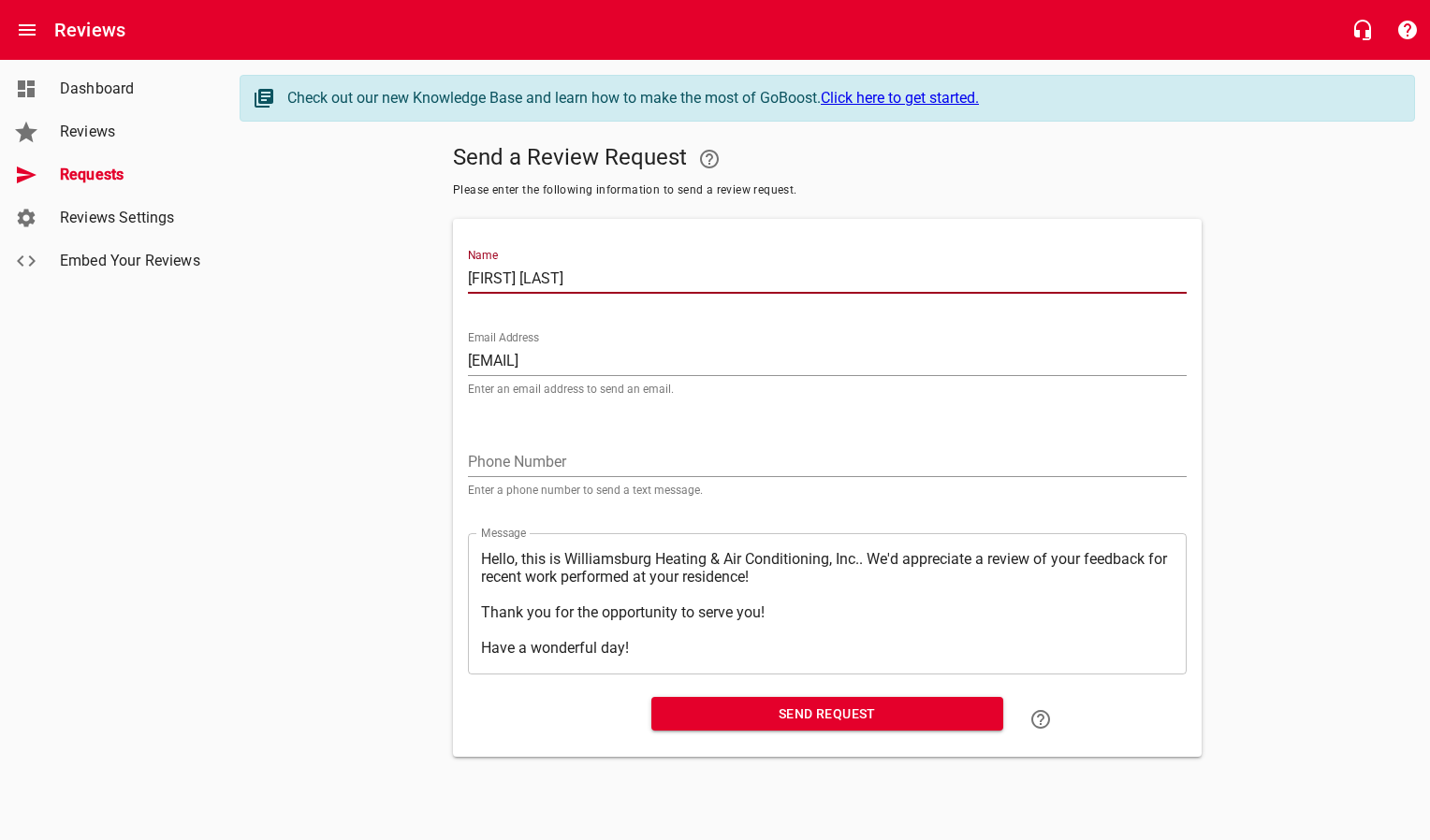 type on "[FIRST] [LAST]" 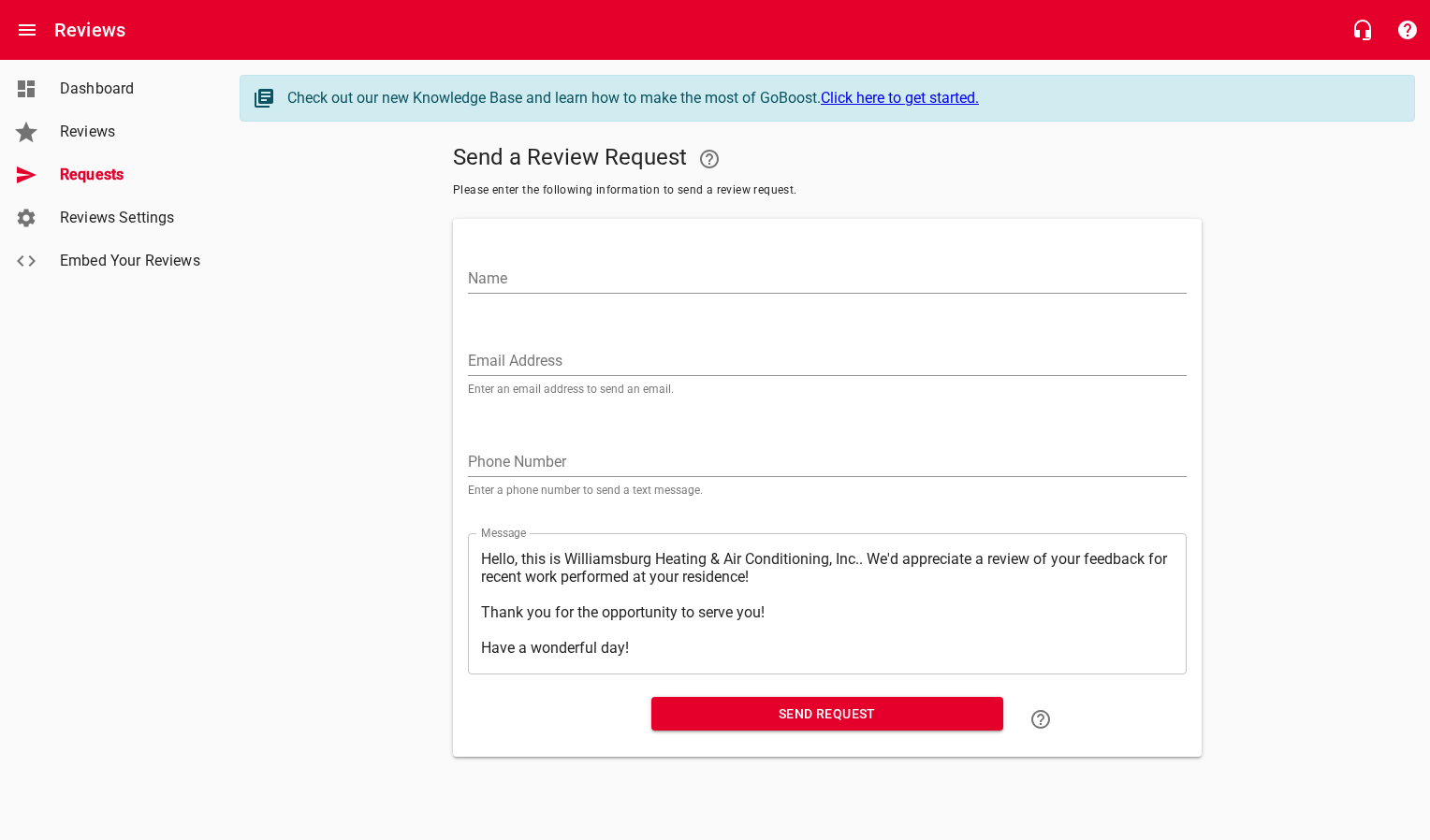 click on "Email Address" at bounding box center (827, 361) 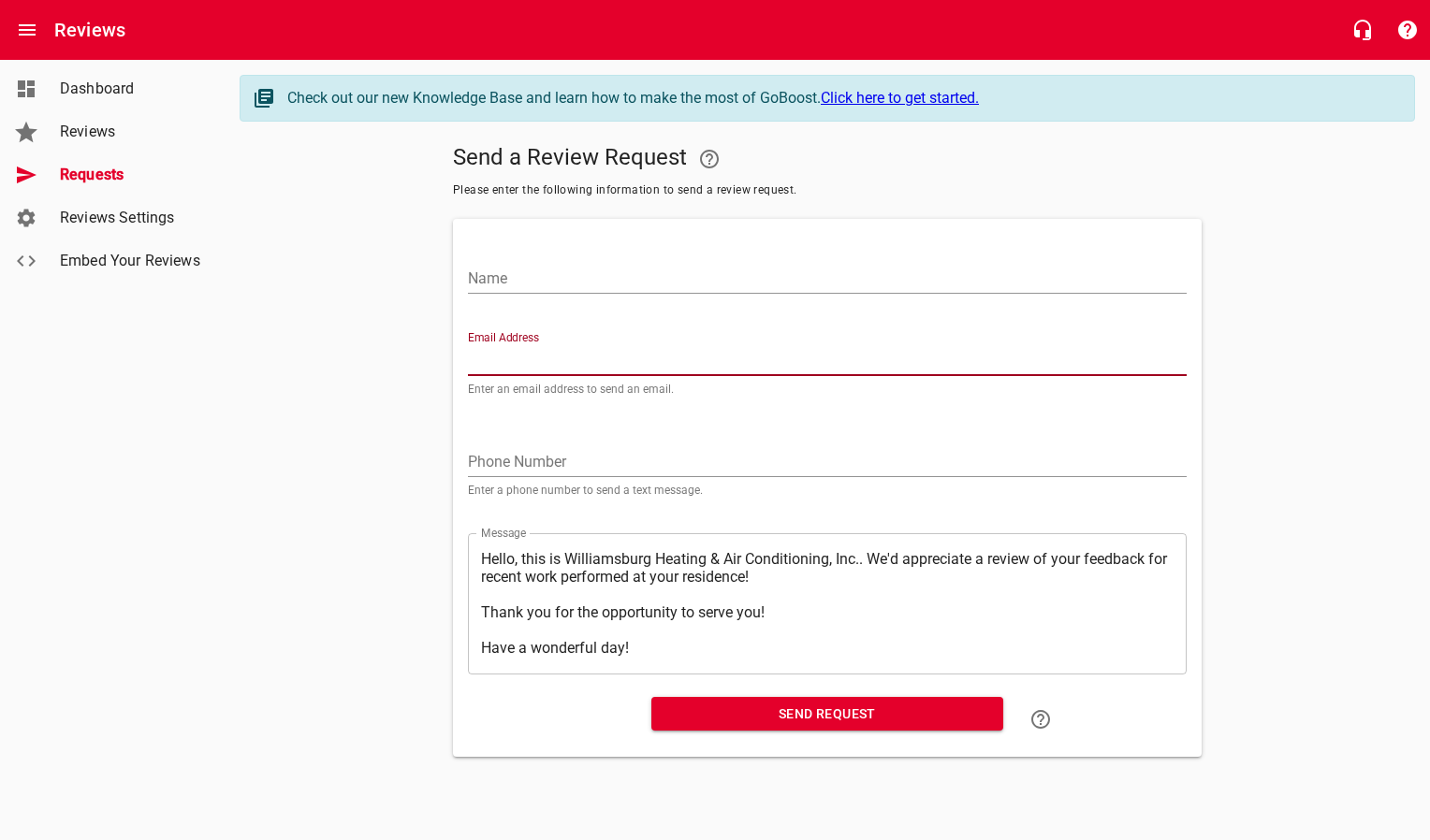 paste on "[EMAIL]" 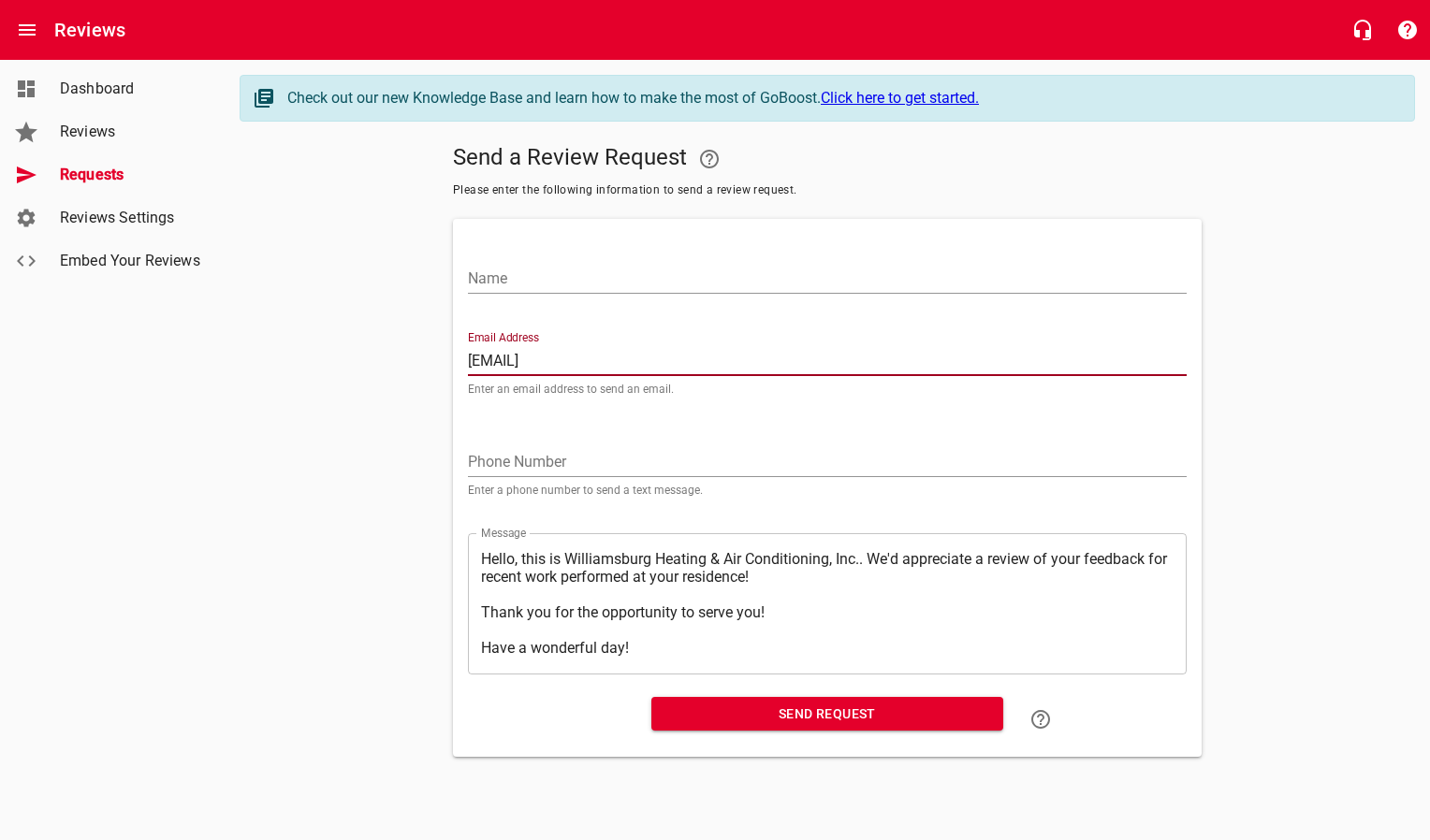 type on "[EMAIL]" 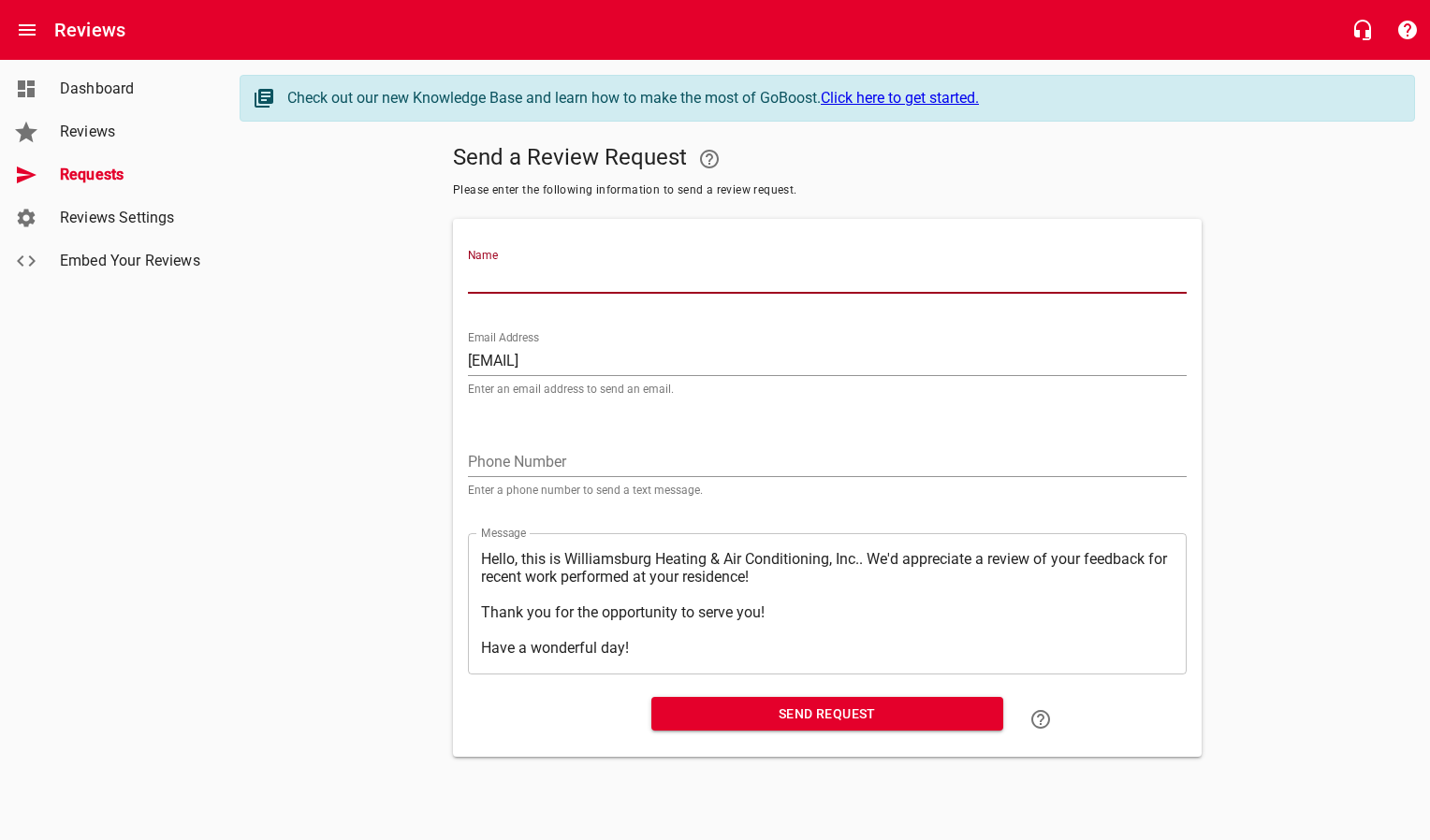 click on "Name" at bounding box center (827, 279) 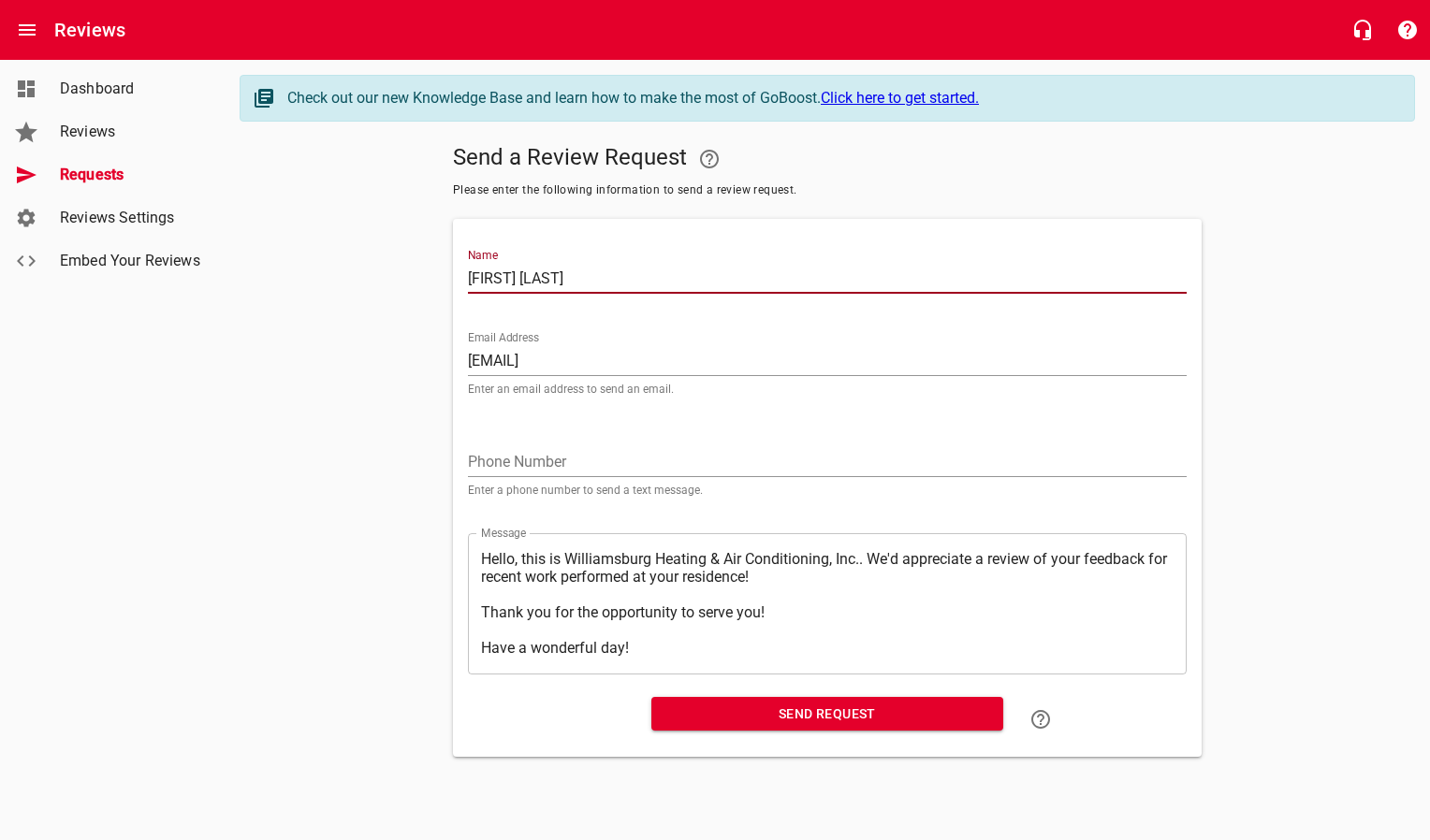 type on "[FIRST] [LAST]" 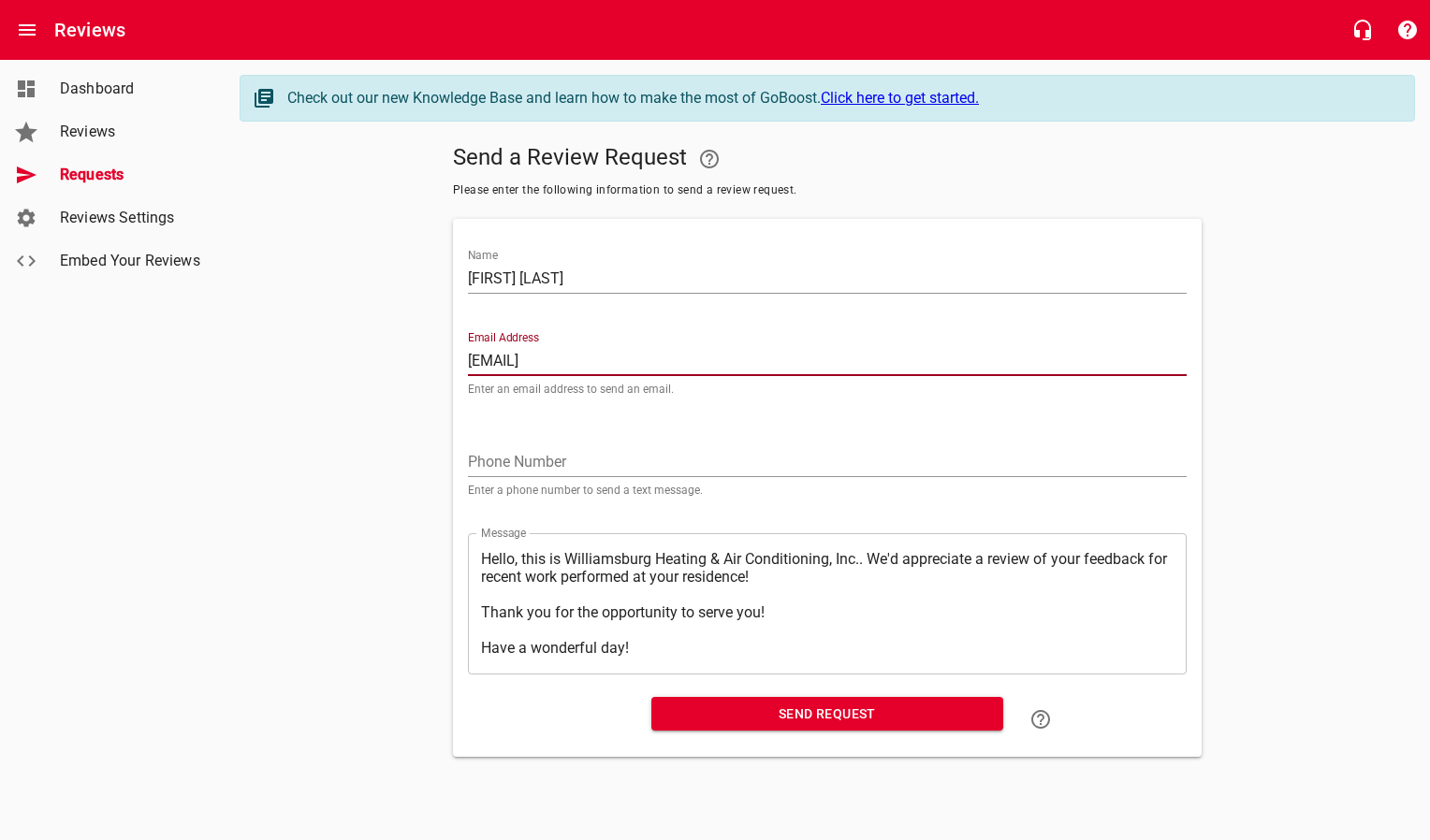 click on "Send Request" at bounding box center [827, 719] 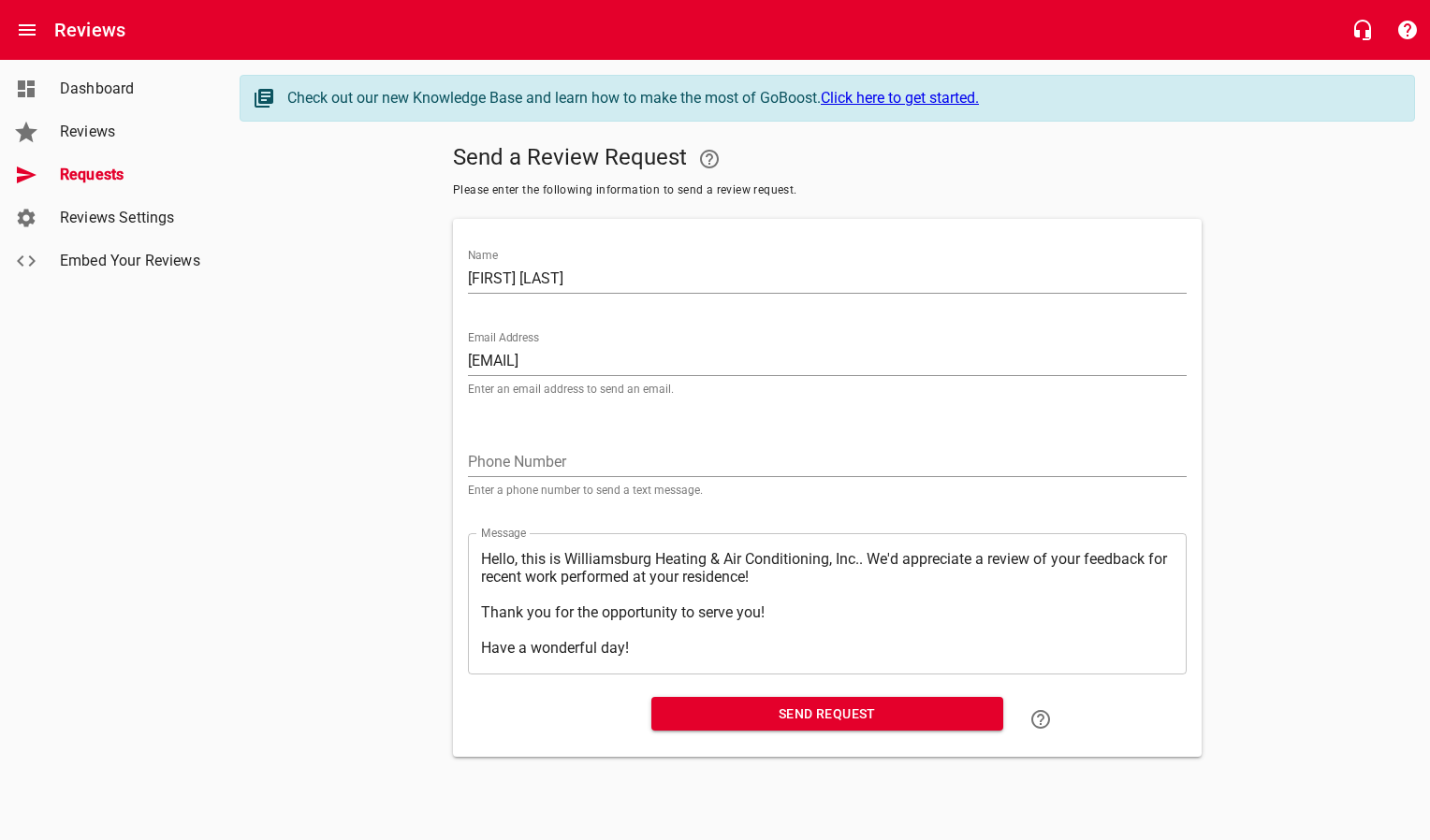 click on "Send Request" at bounding box center [827, 714] 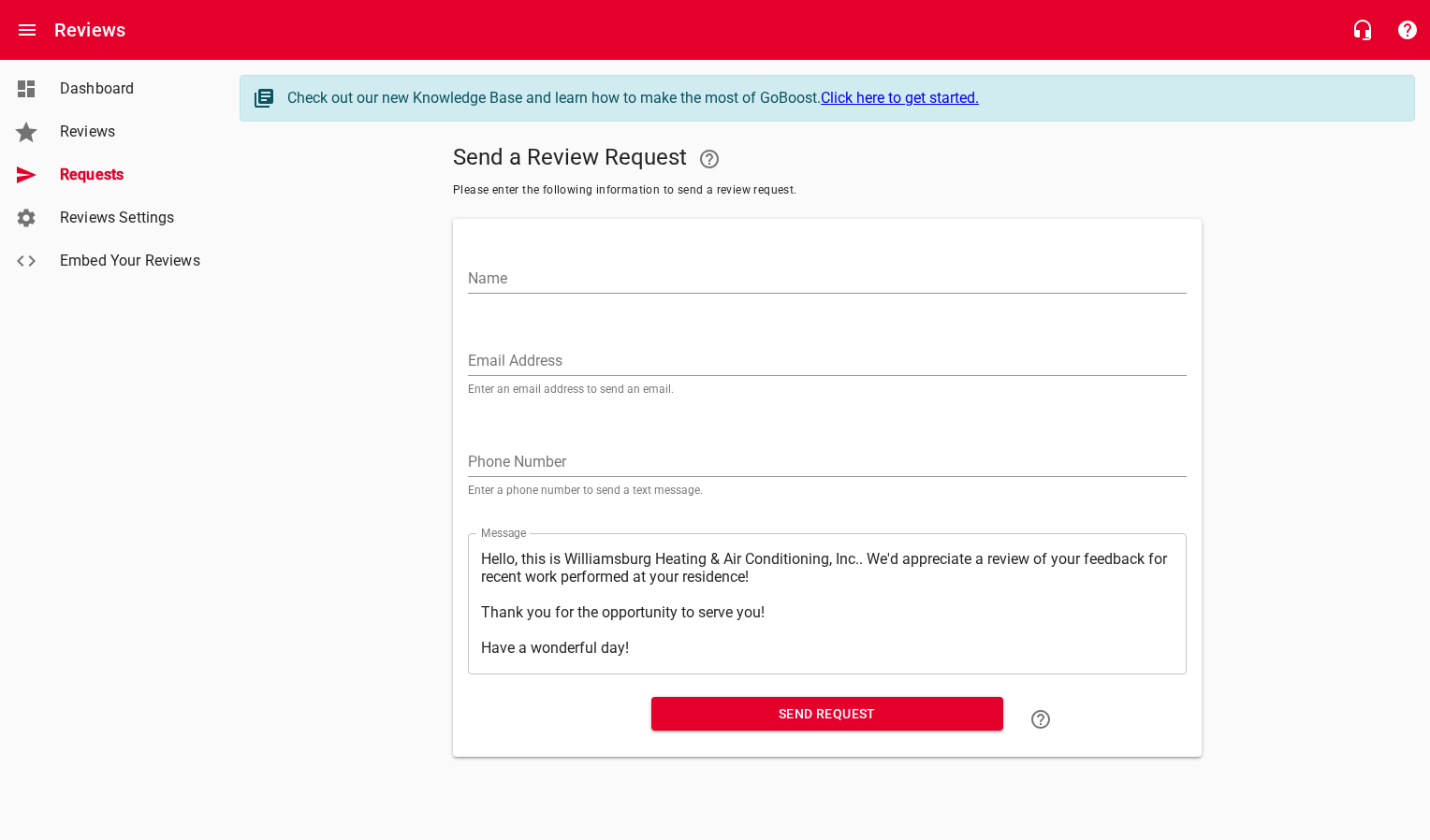click on "Email Address" at bounding box center (827, 361) 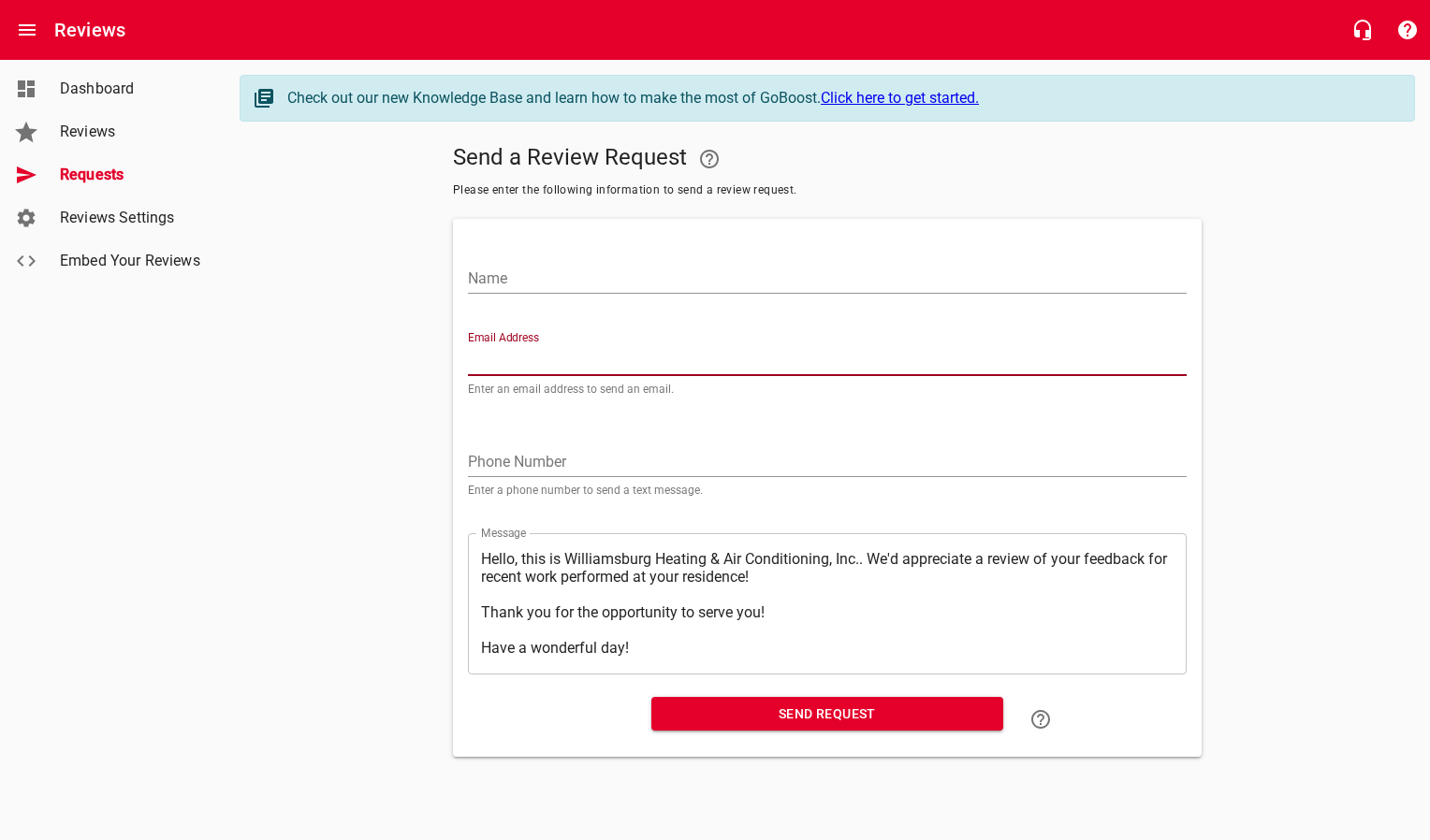 paste on "[EMAIL]" 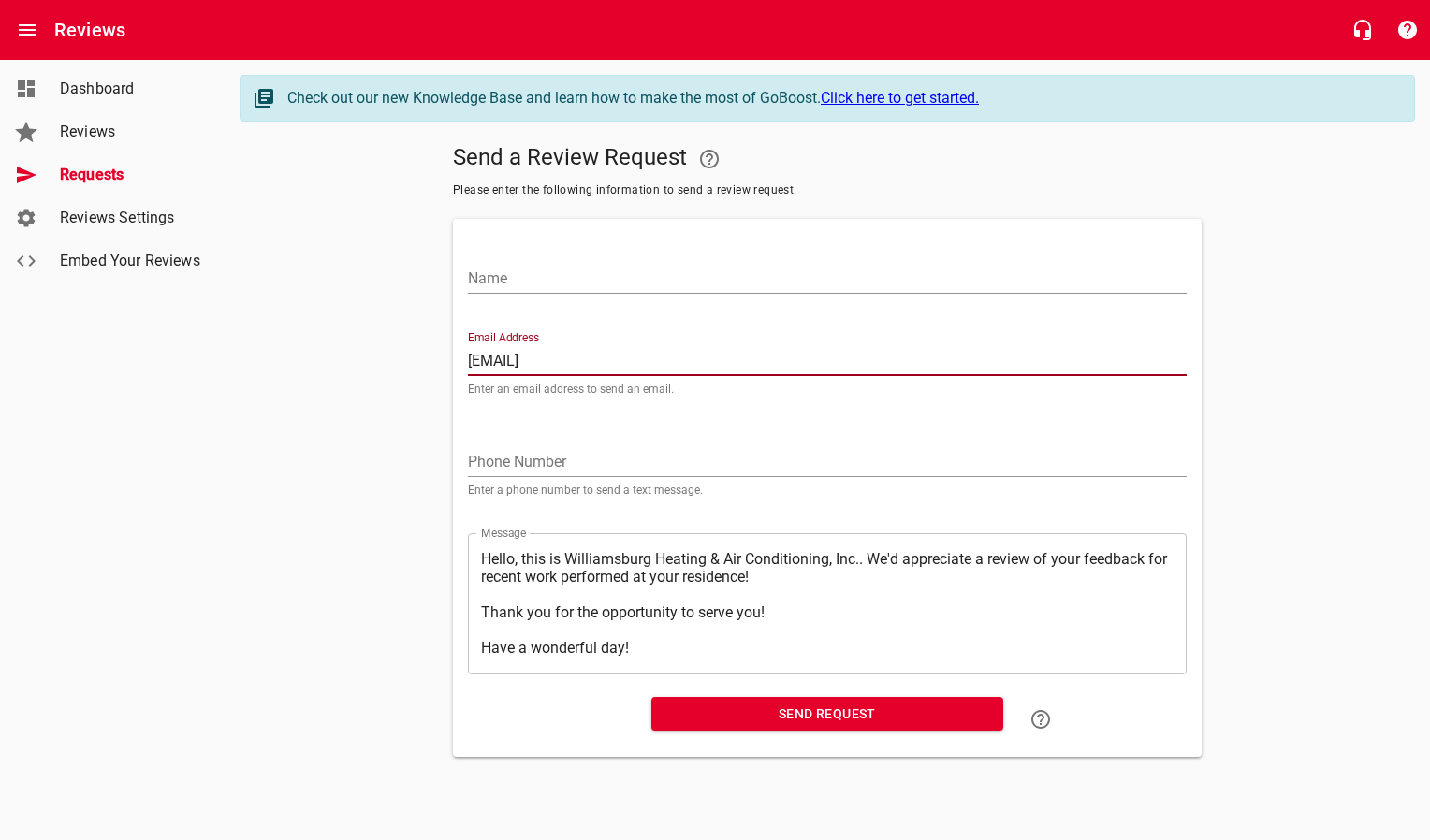 type on "[EMAIL]" 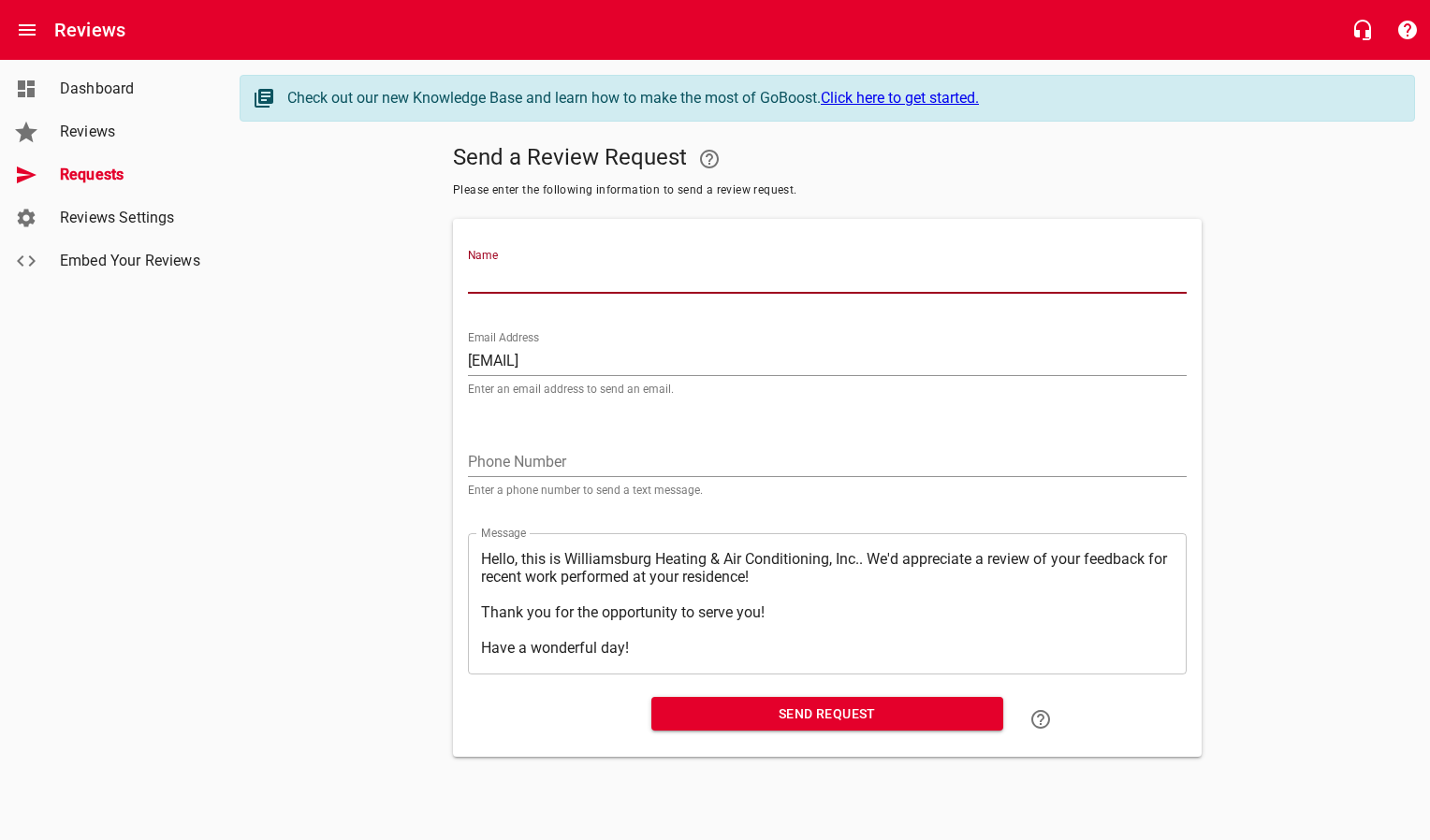click on "Name" at bounding box center [827, 279] 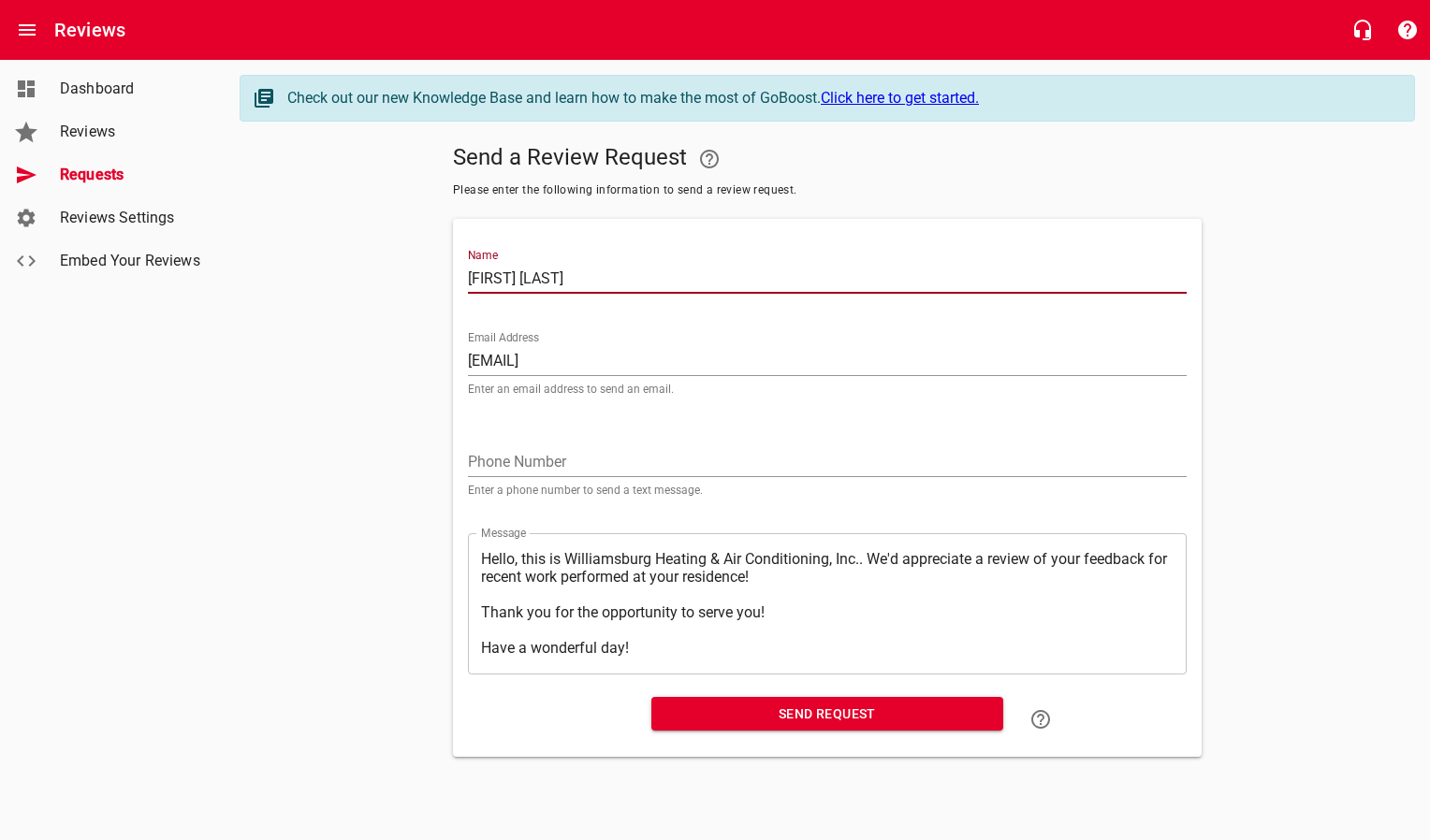 type on "[FIRST] [LAST]" 